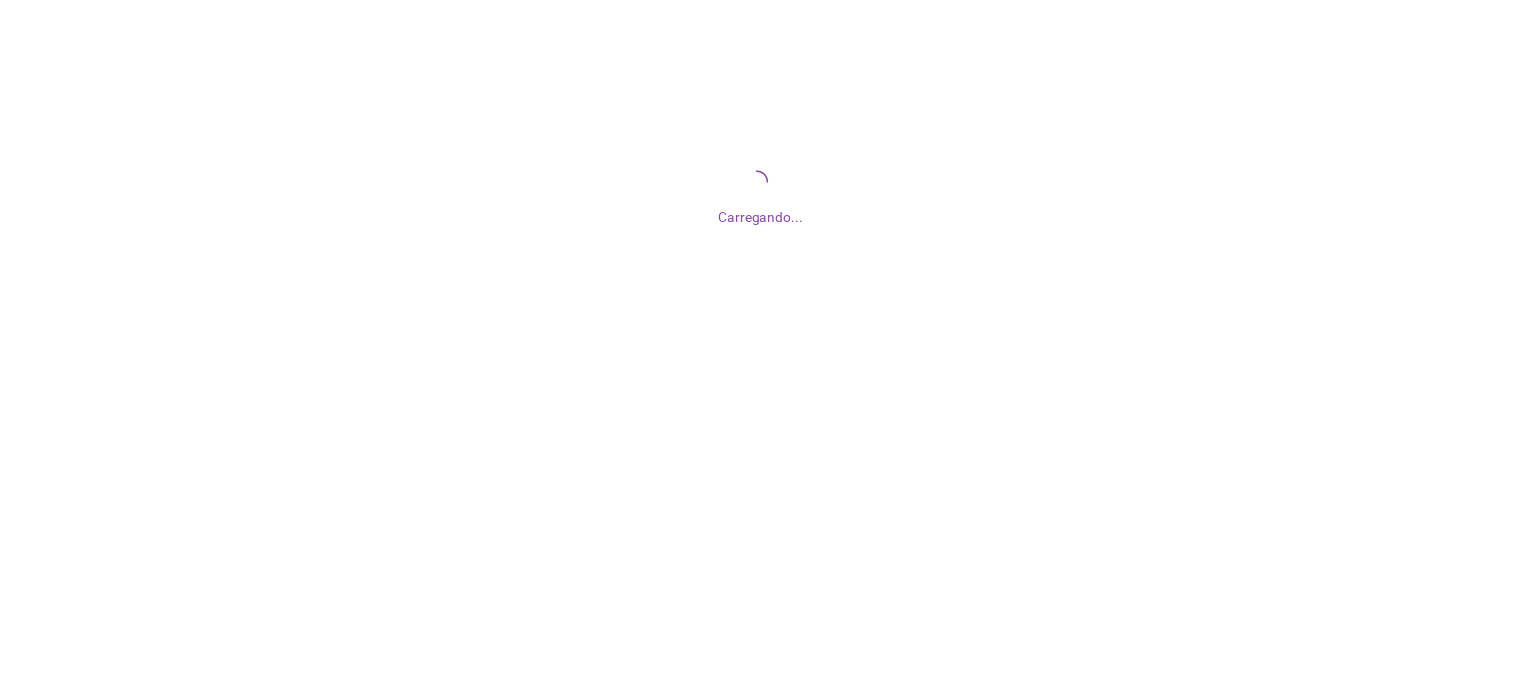 scroll, scrollTop: 0, scrollLeft: 0, axis: both 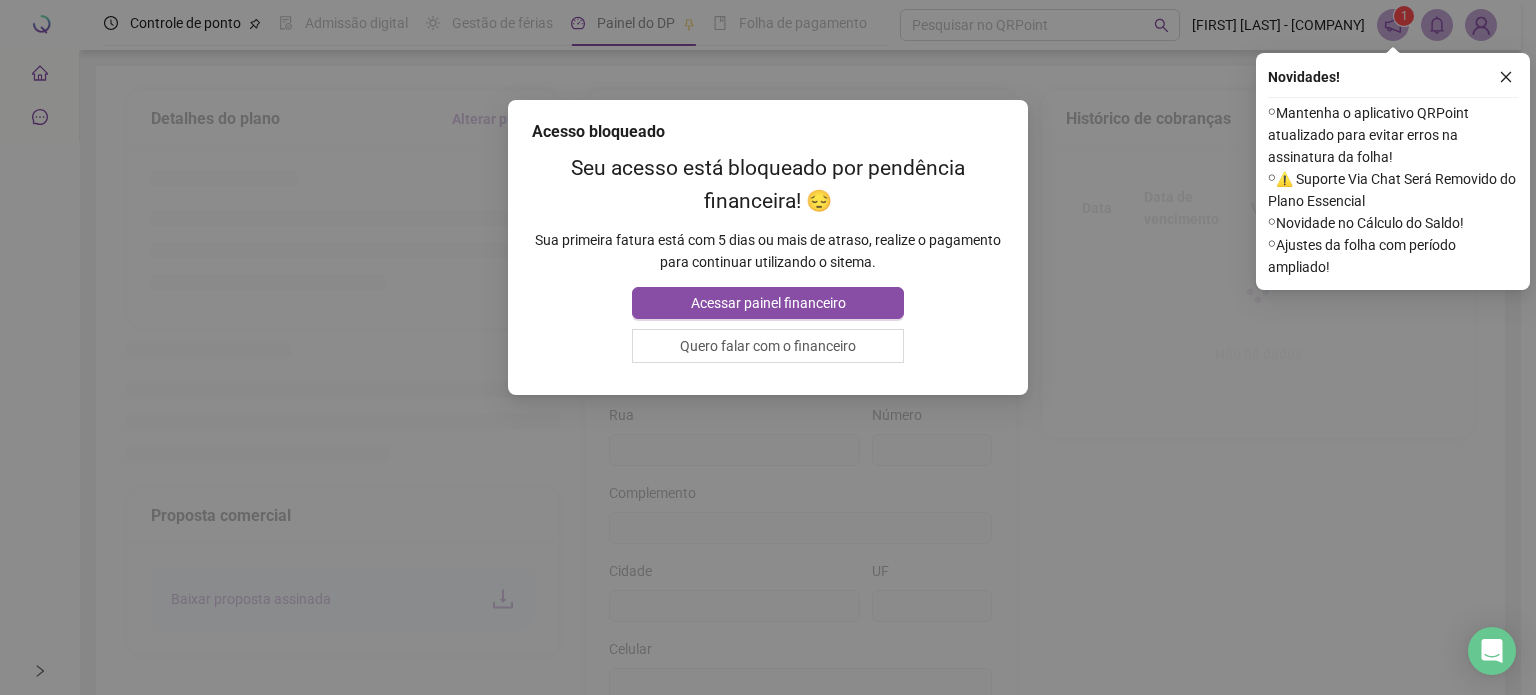 type on "**********" 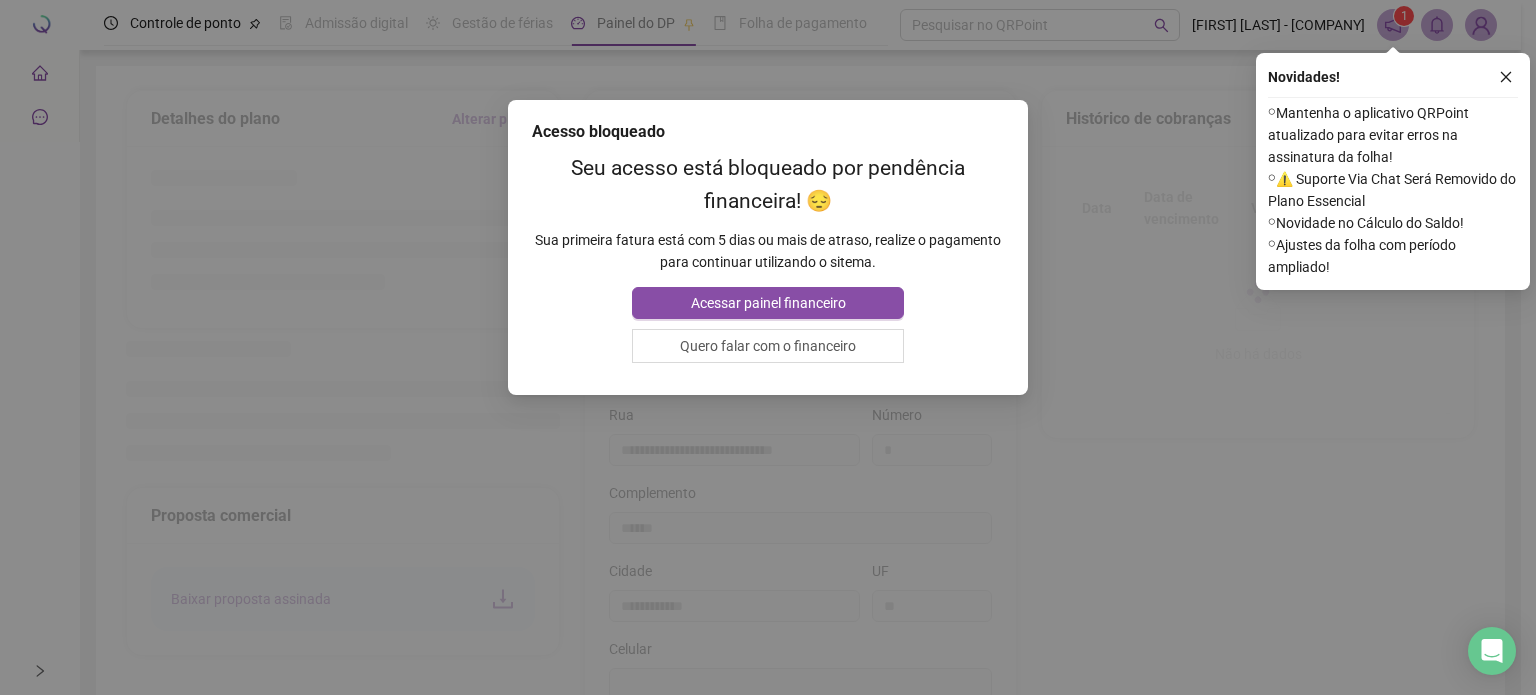 type on "*********" 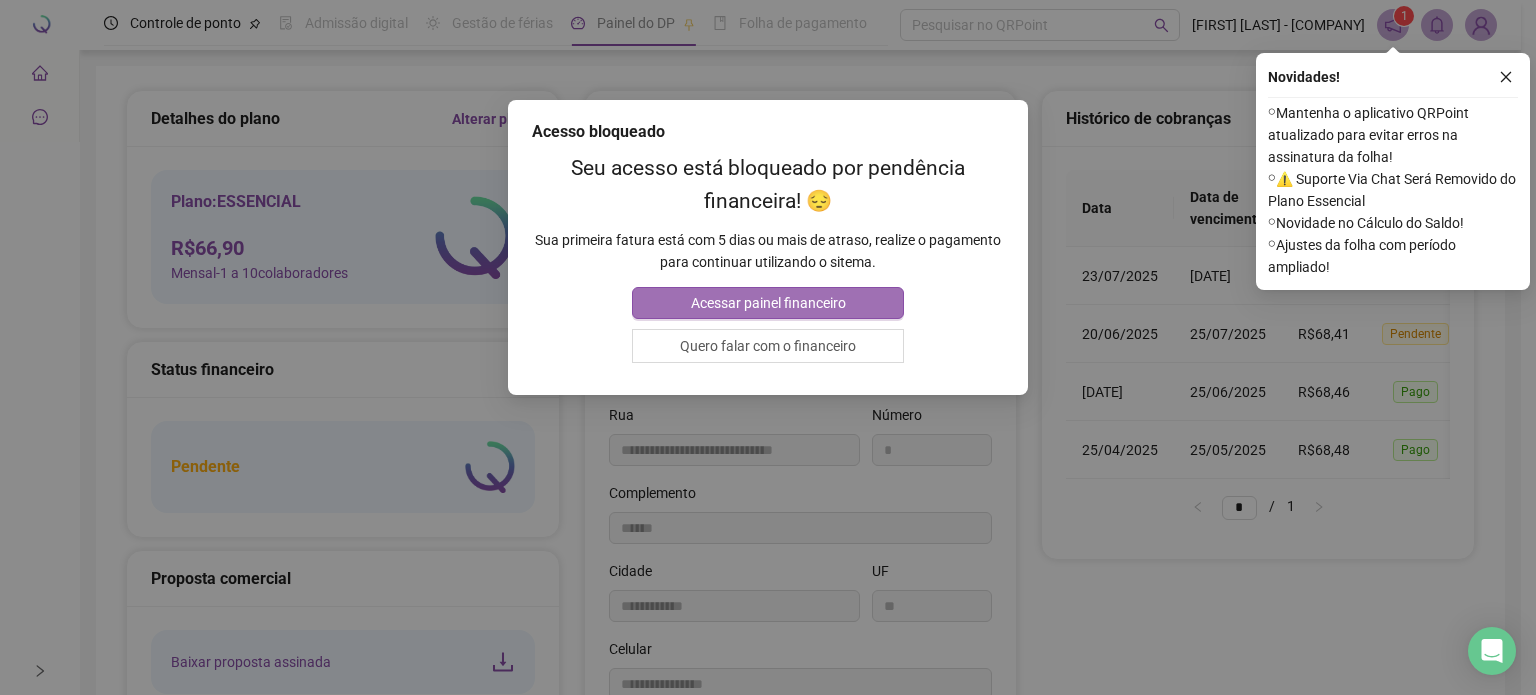 click on "Acessar painel financeiro" at bounding box center (768, 303) 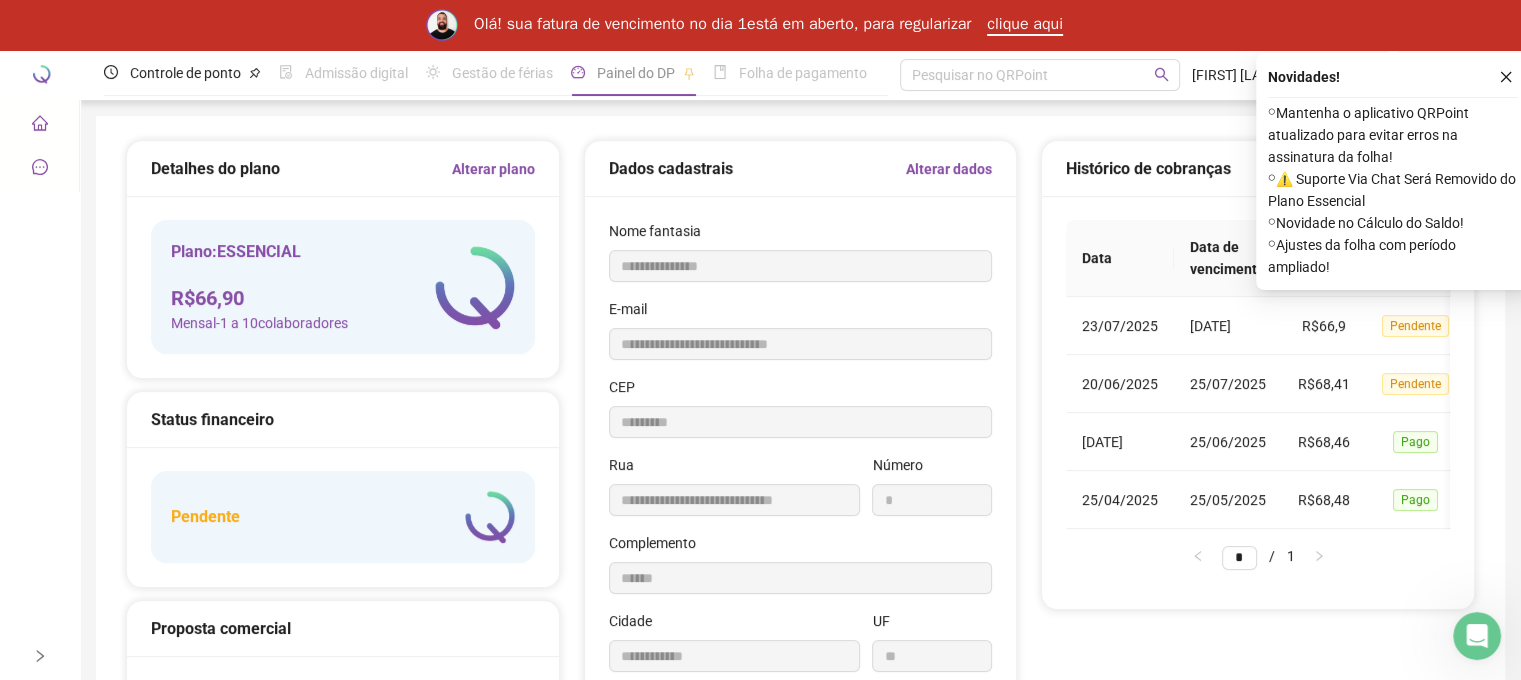 scroll, scrollTop: 0, scrollLeft: 0, axis: both 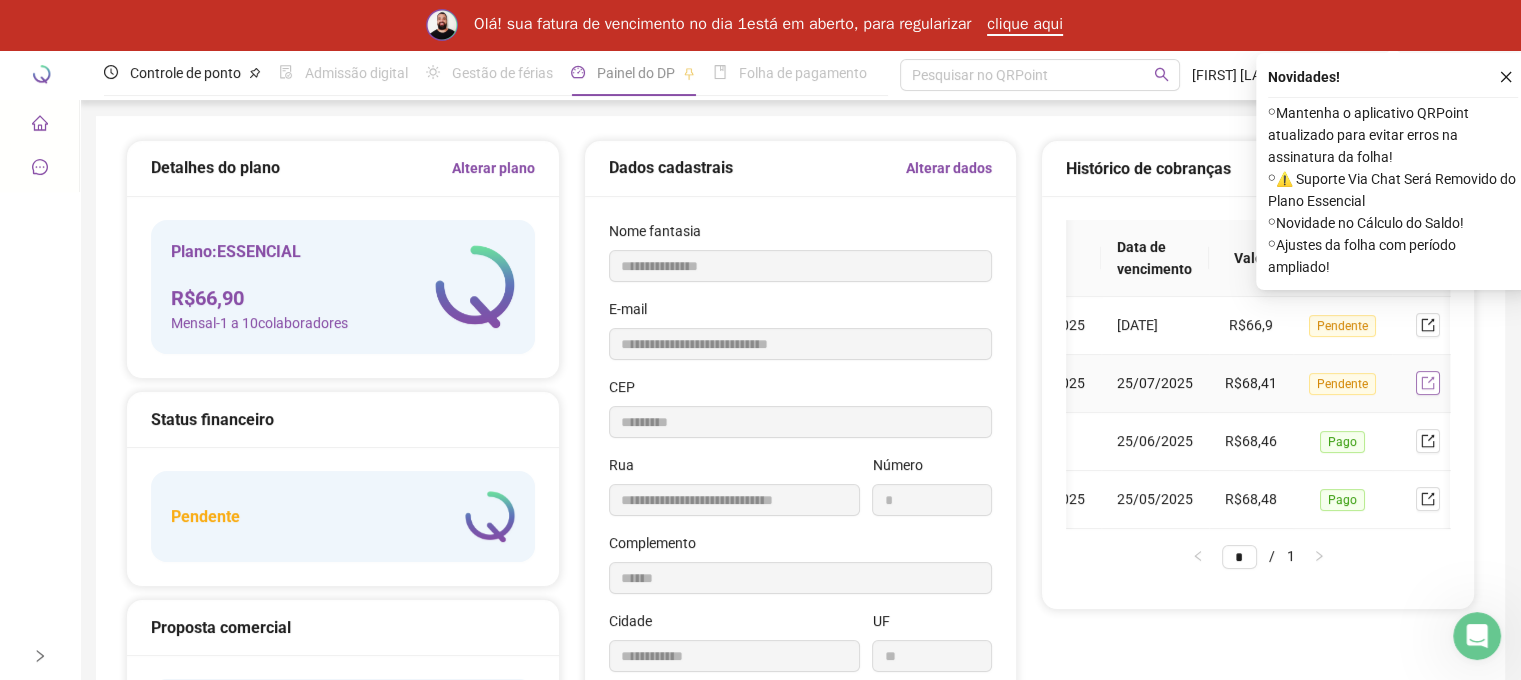 click 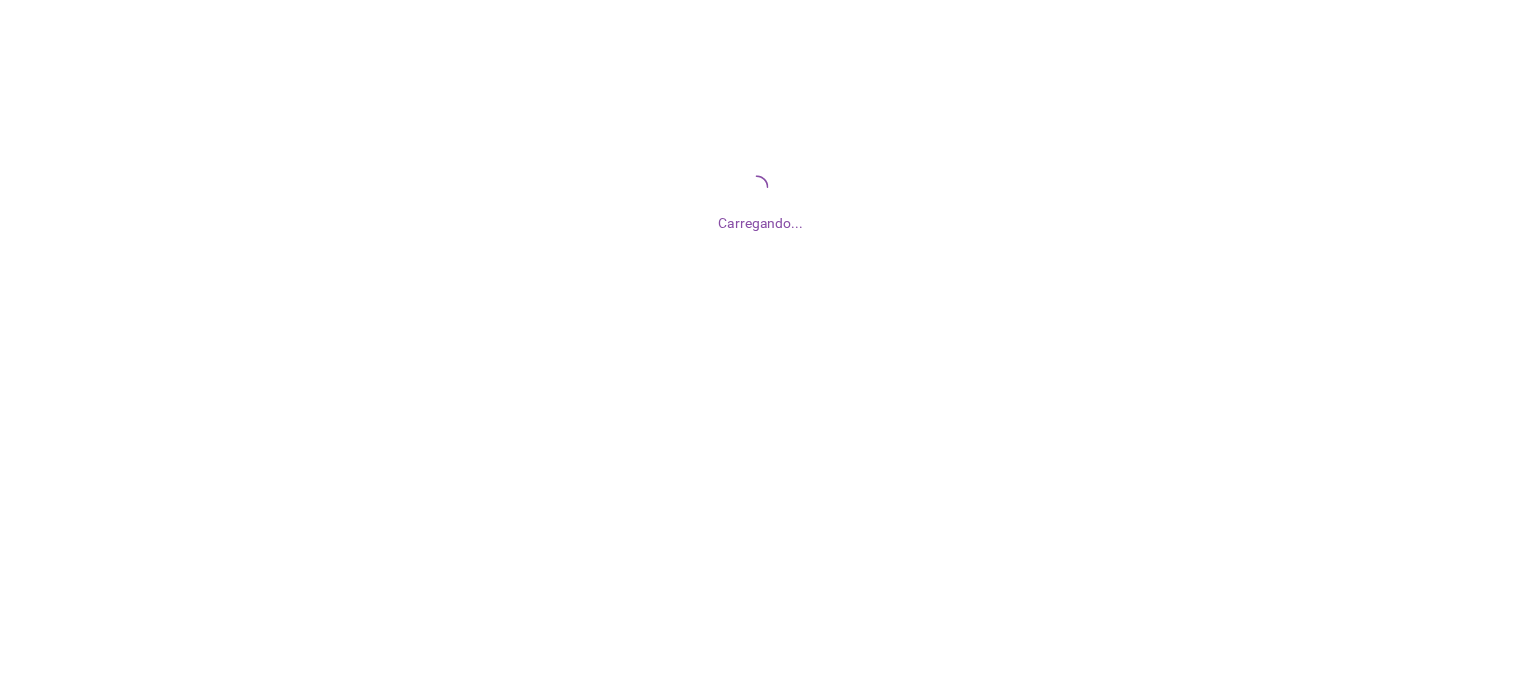 scroll, scrollTop: 0, scrollLeft: 0, axis: both 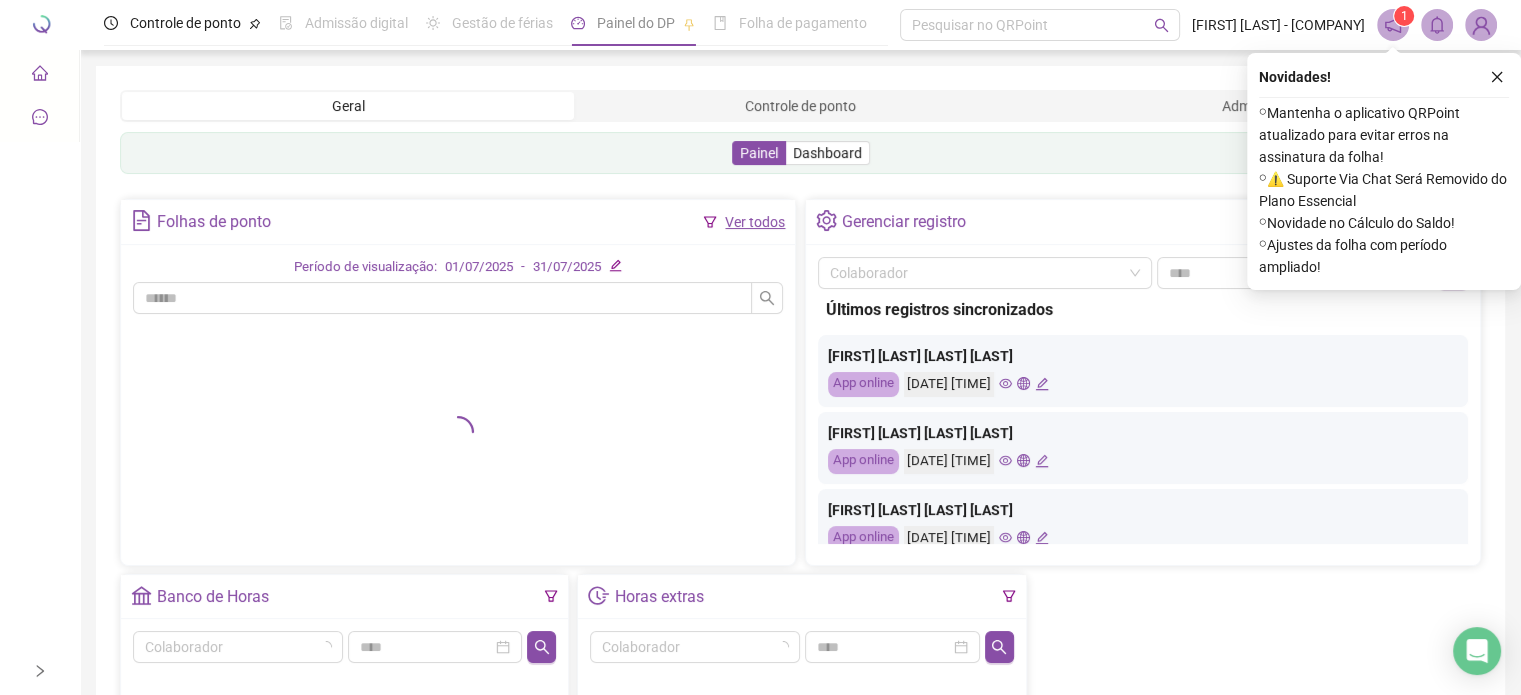 click at bounding box center [40, 76] 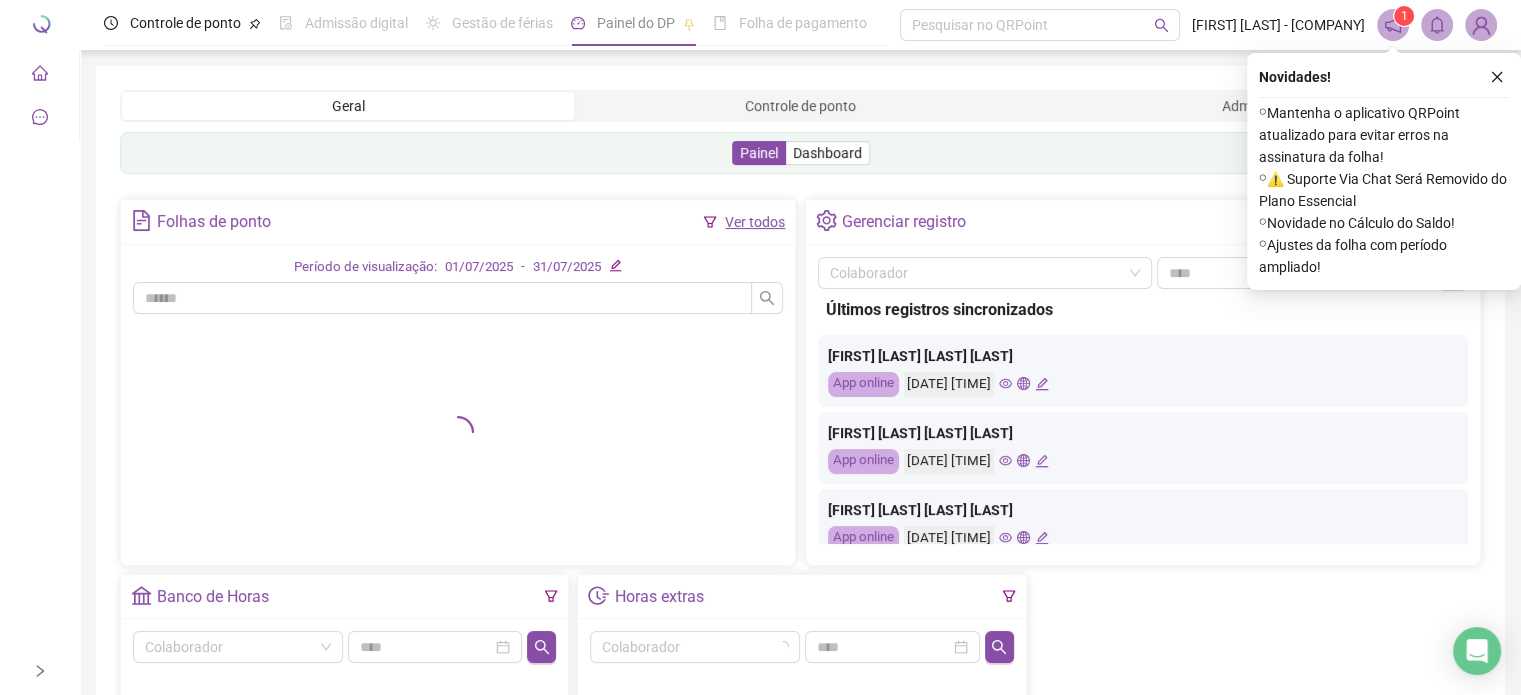 click at bounding box center [40, 671] 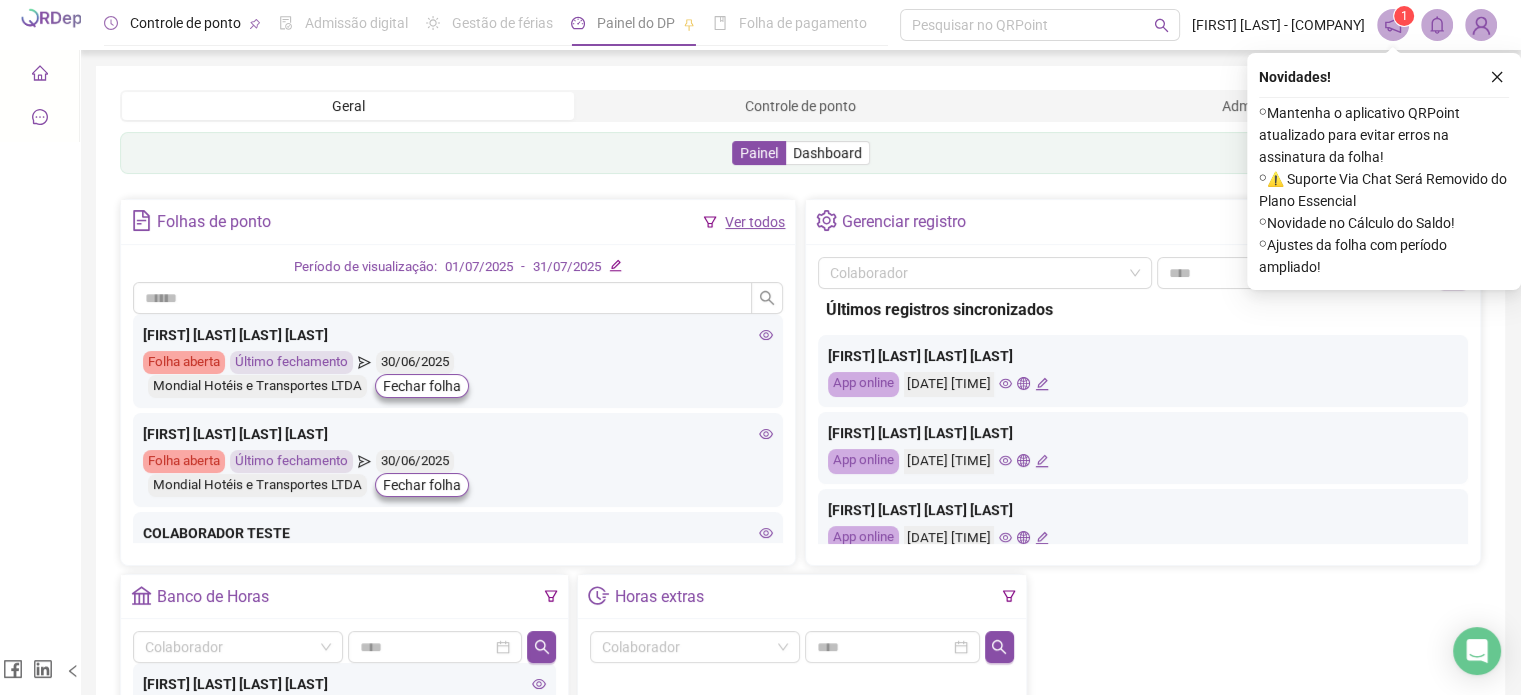 click on "Controle de ponto" at bounding box center (182, 23) 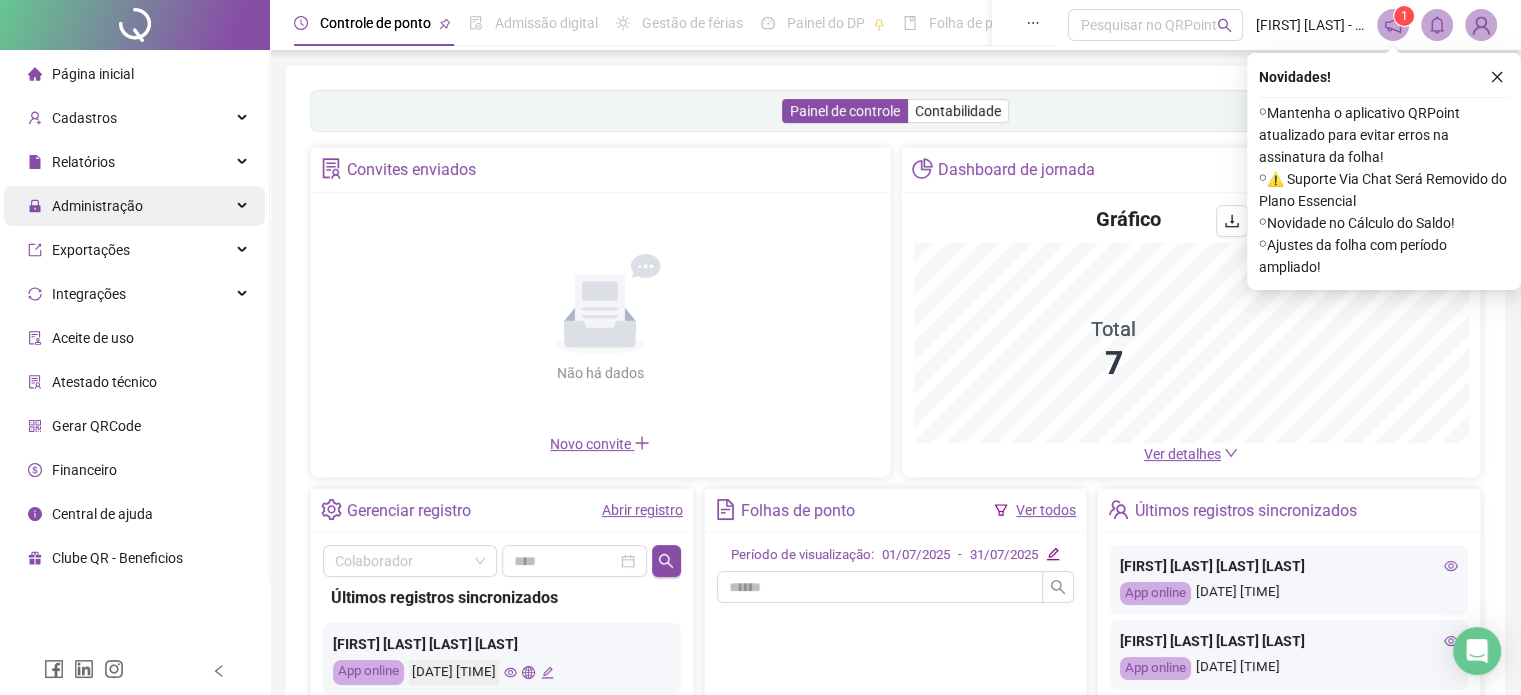 click on "Administração" at bounding box center [97, 206] 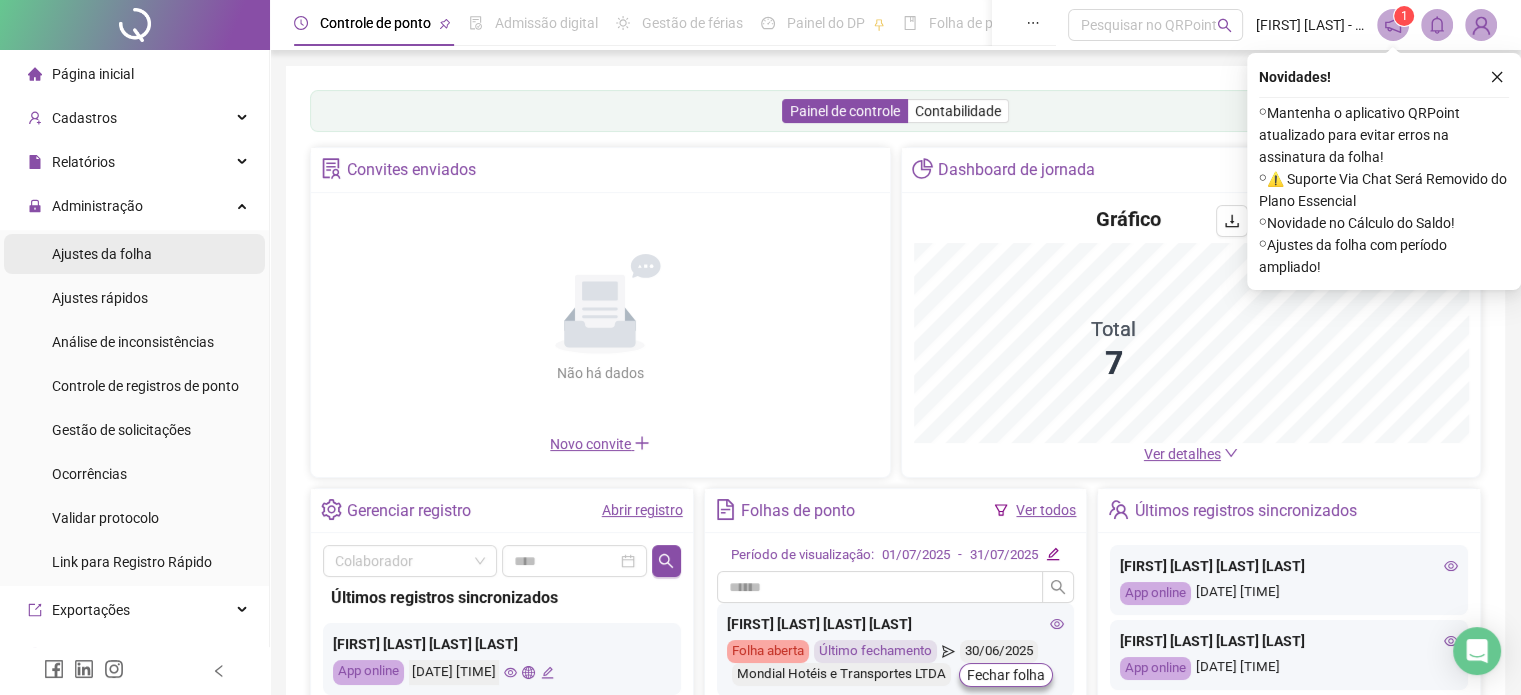 click on "Ajustes da folha" at bounding box center (102, 254) 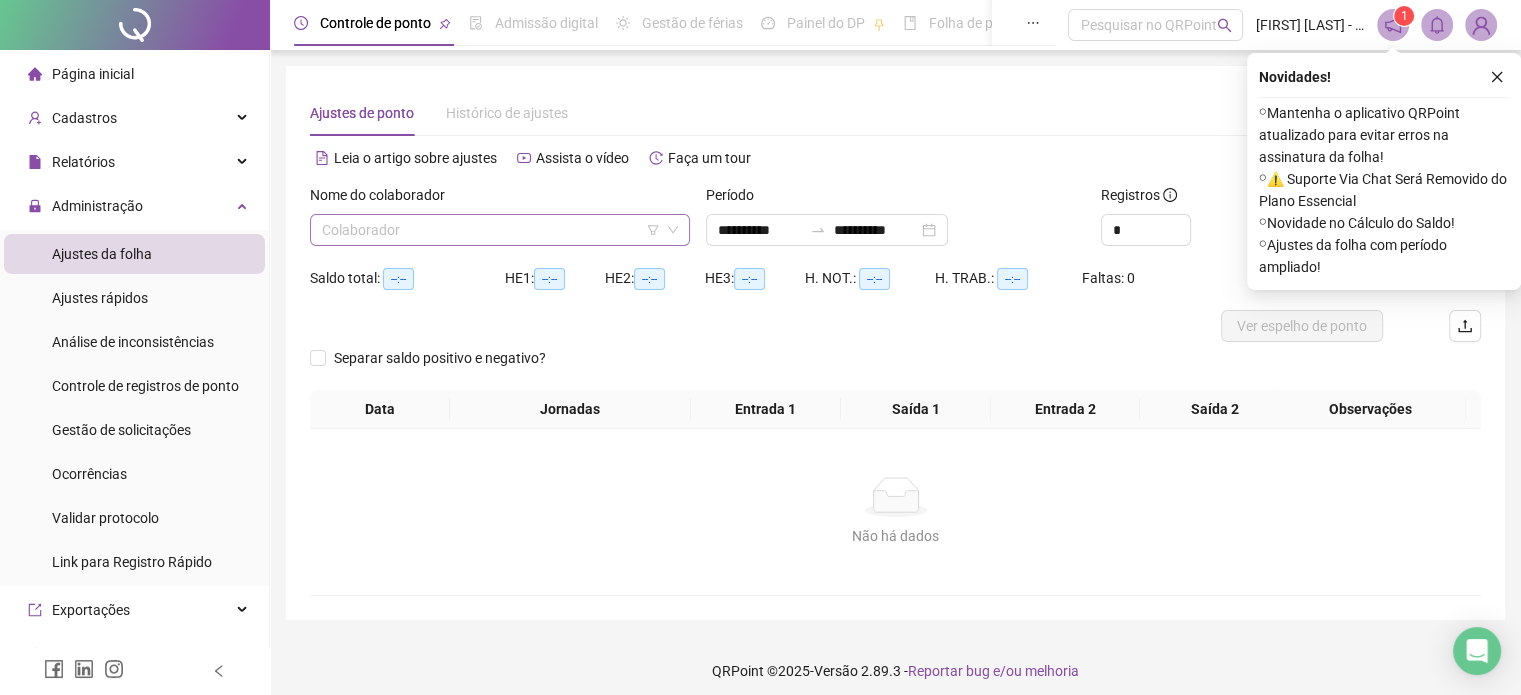 click at bounding box center (491, 230) 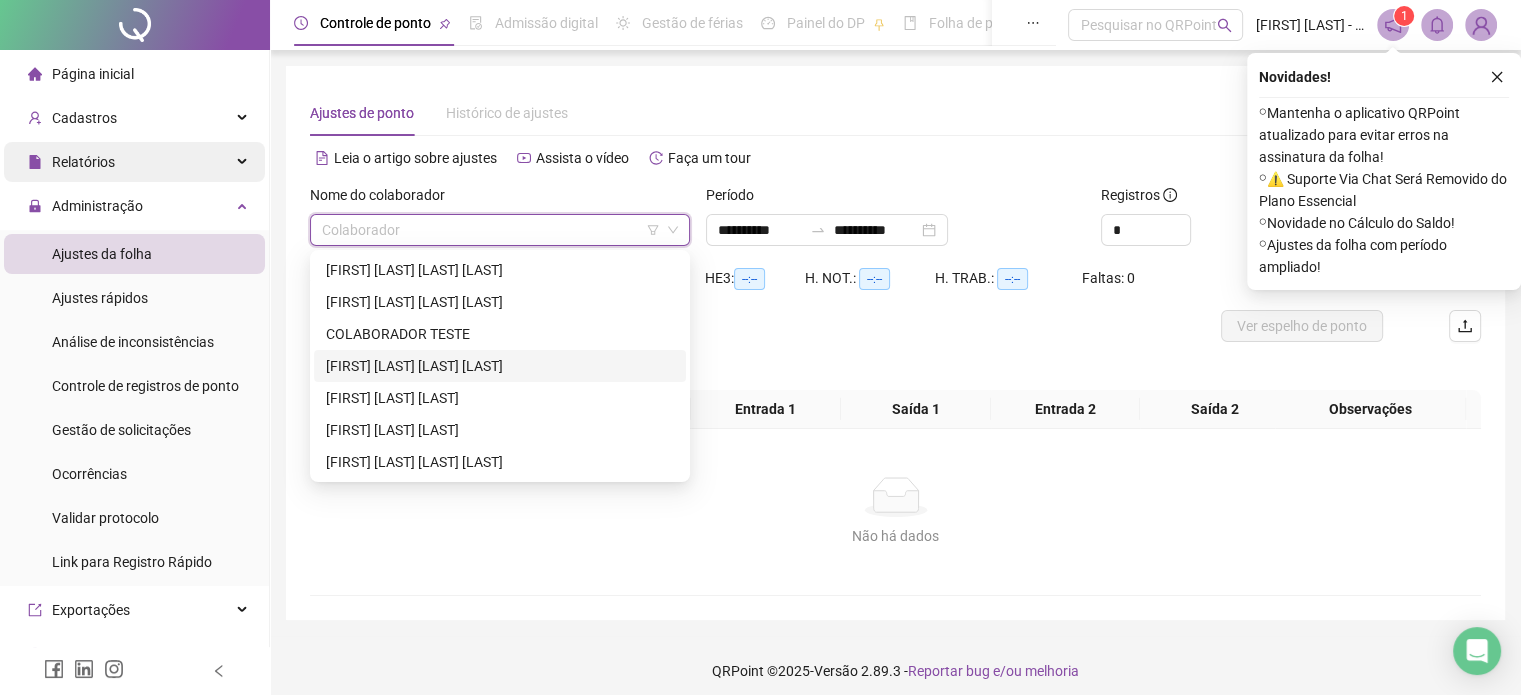 click on "Relatórios" at bounding box center [134, 162] 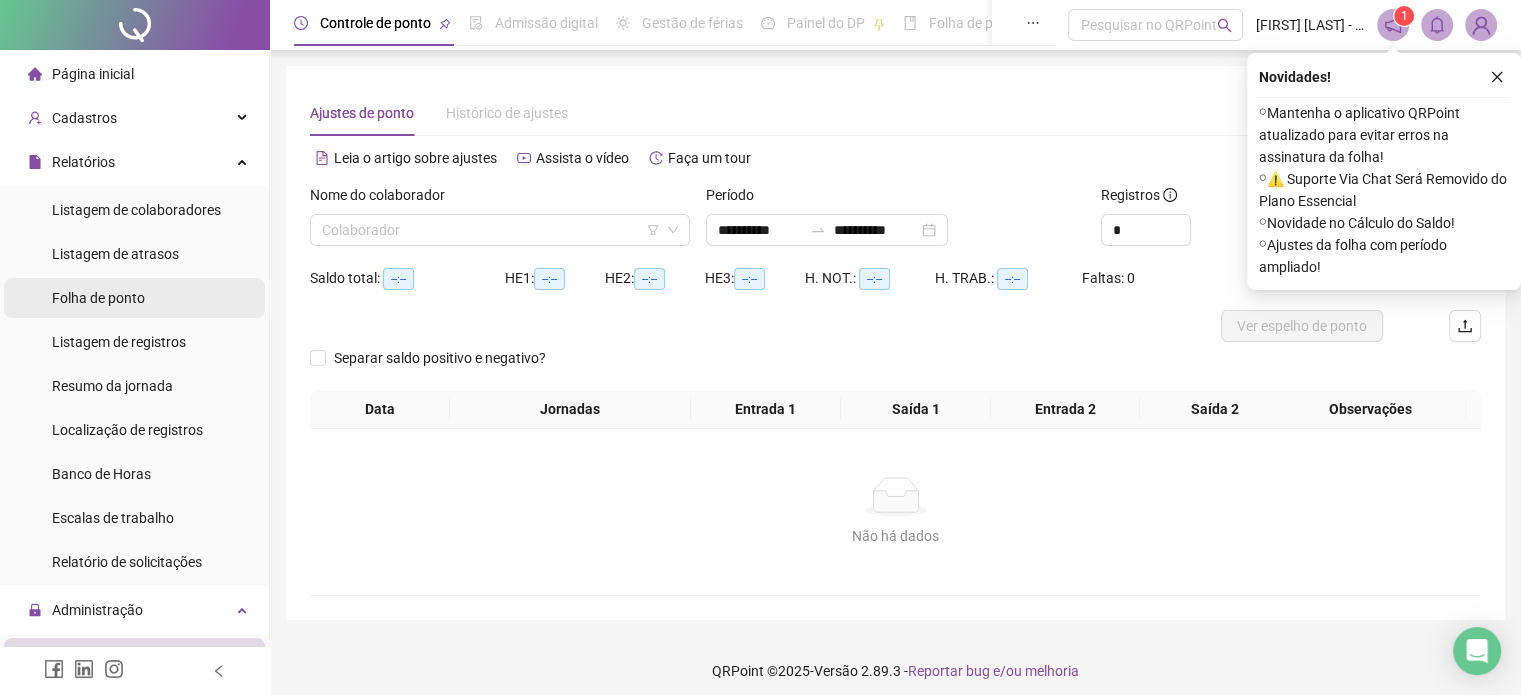 click on "Folha de ponto" at bounding box center (98, 298) 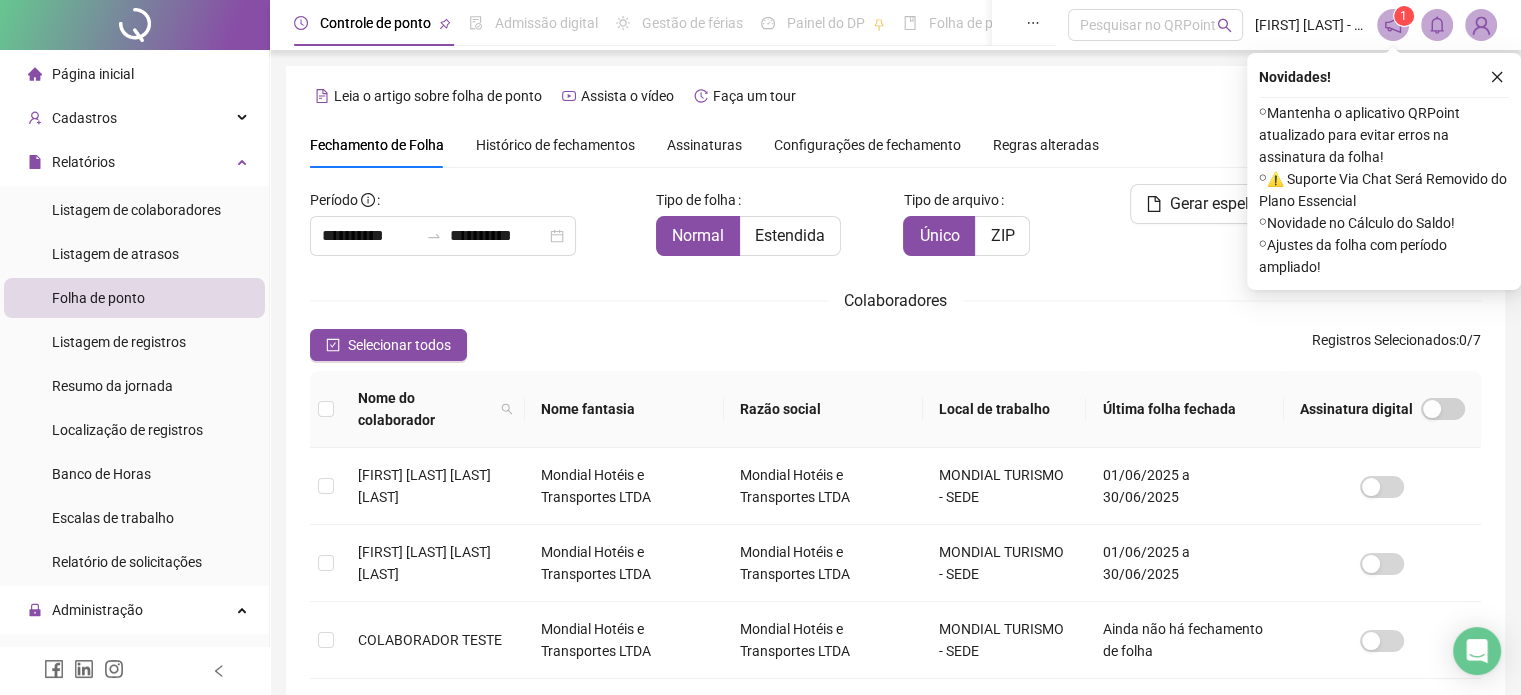 scroll, scrollTop: 51, scrollLeft: 0, axis: vertical 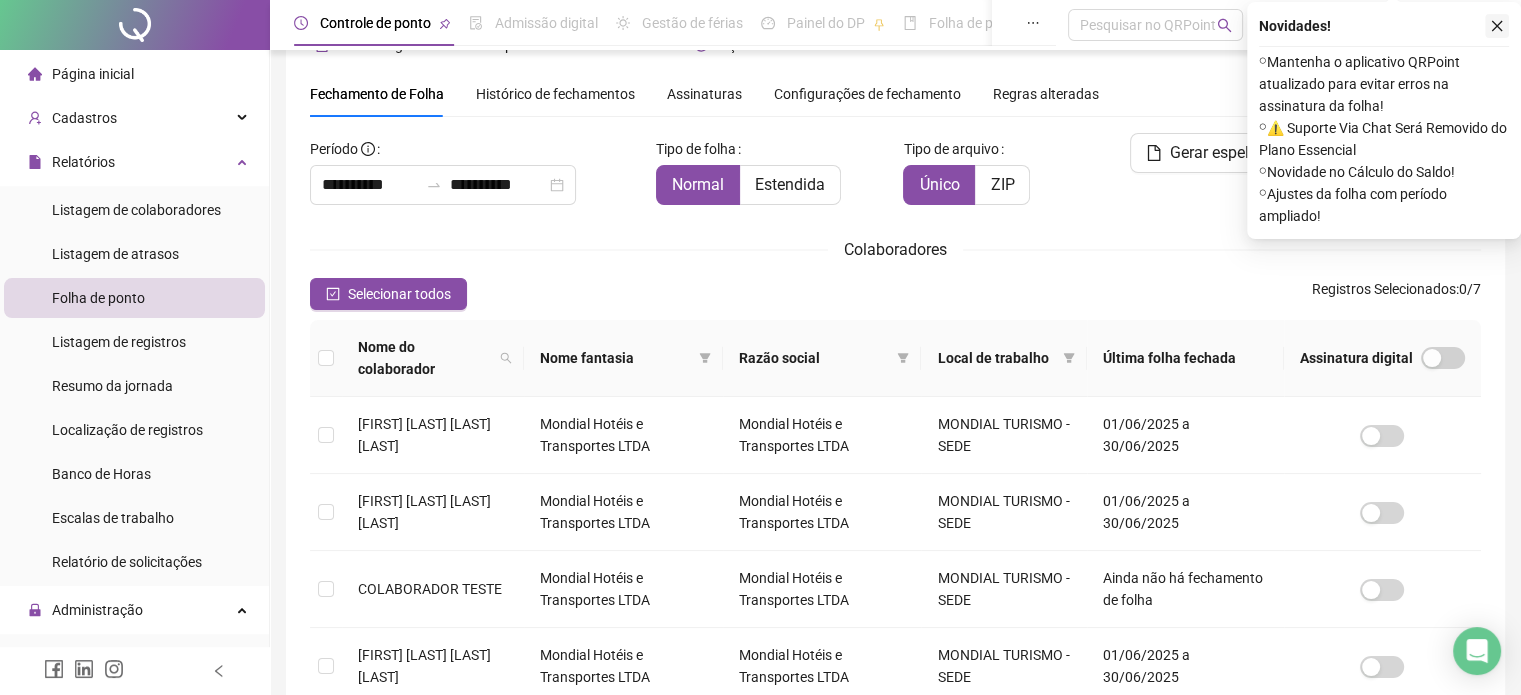 click 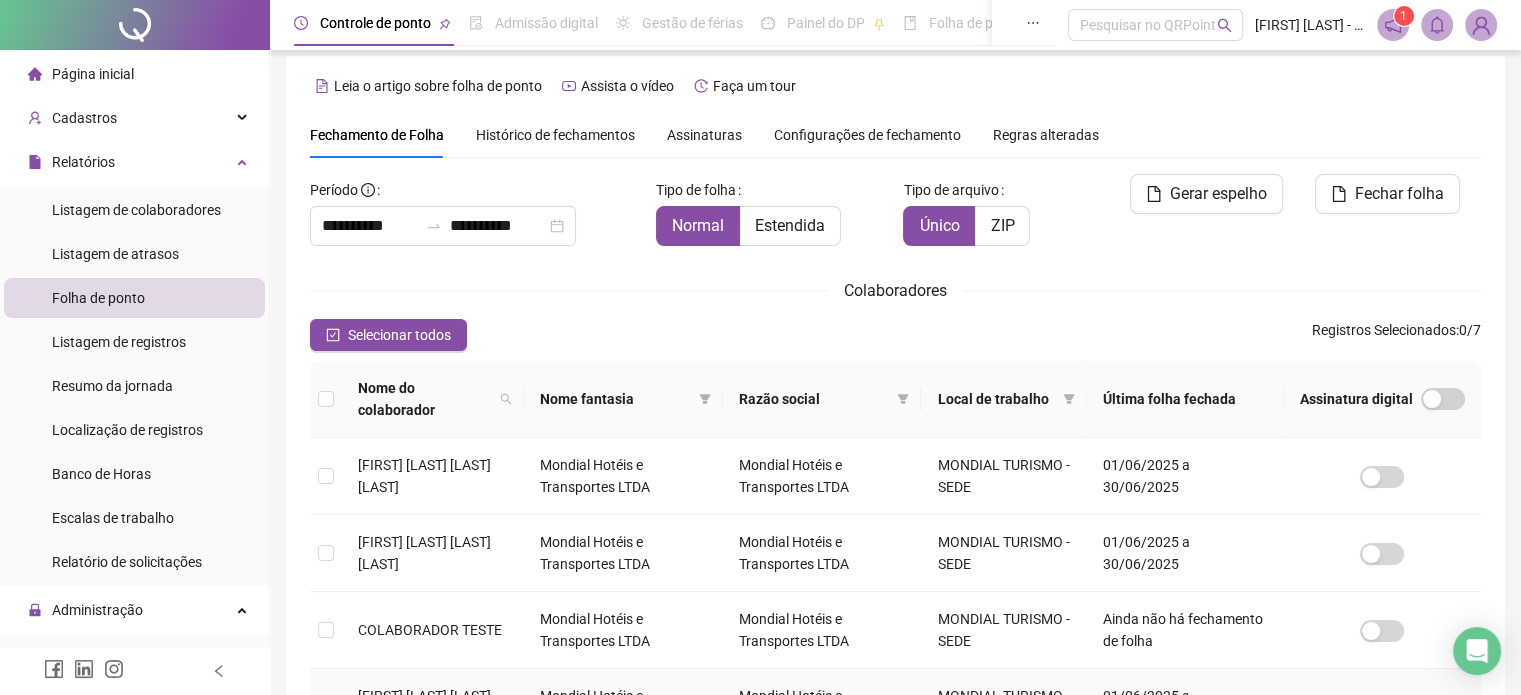 scroll, scrollTop: 0, scrollLeft: 0, axis: both 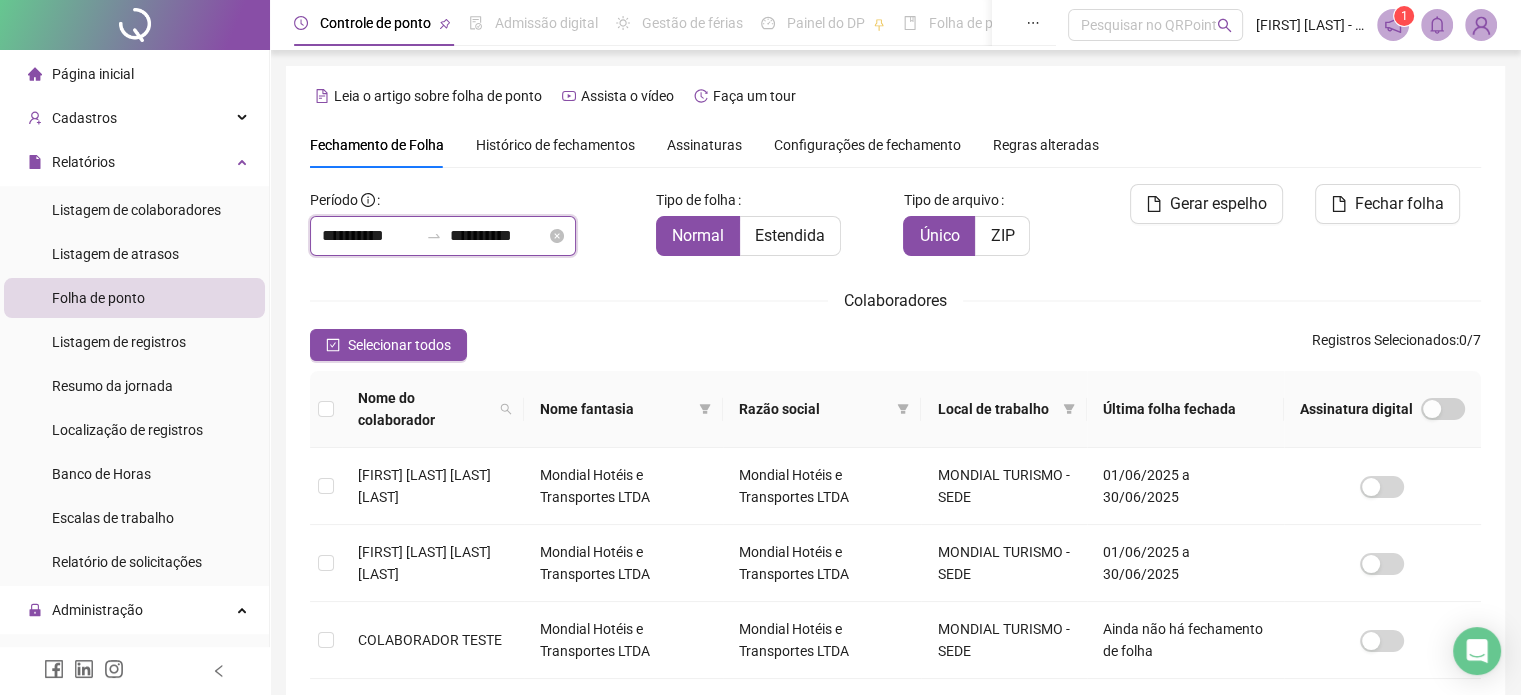 click on "**********" at bounding box center (370, 236) 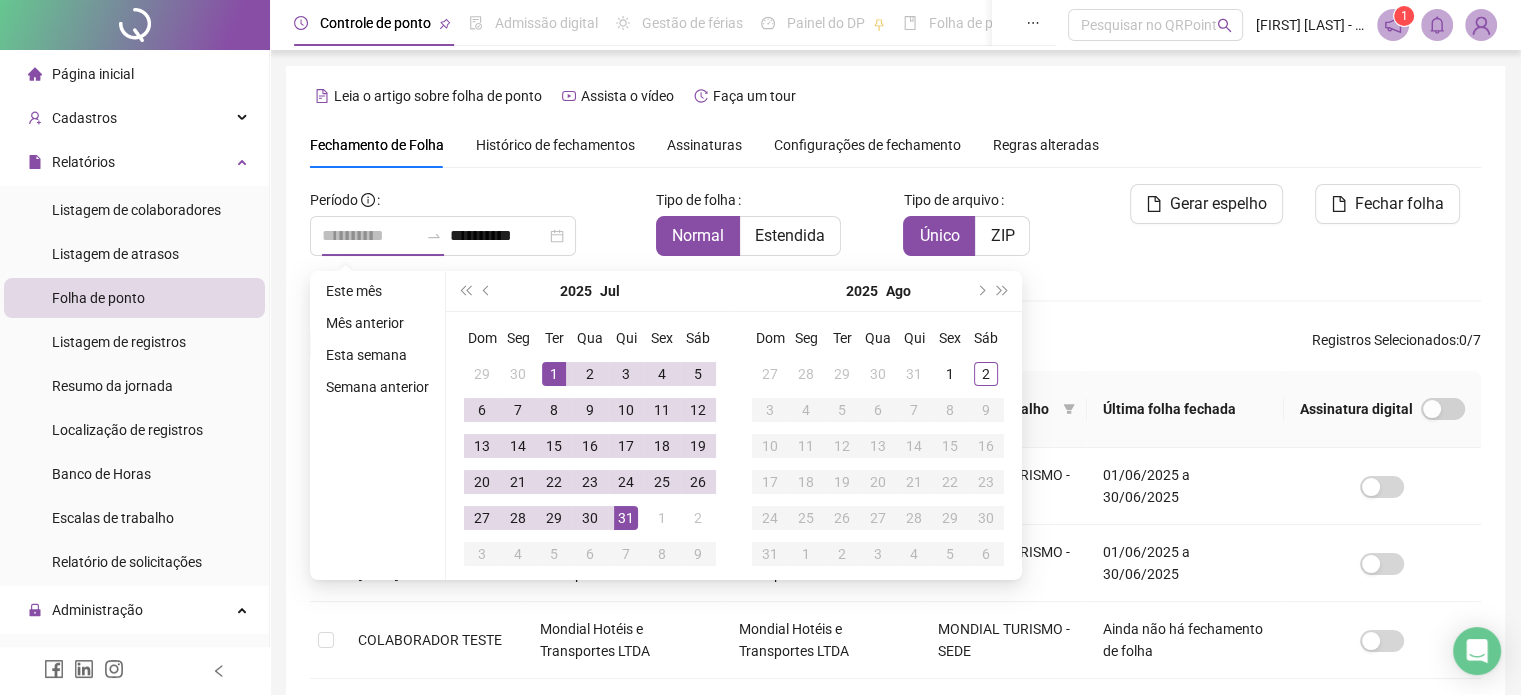 click on "1" at bounding box center [554, 374] 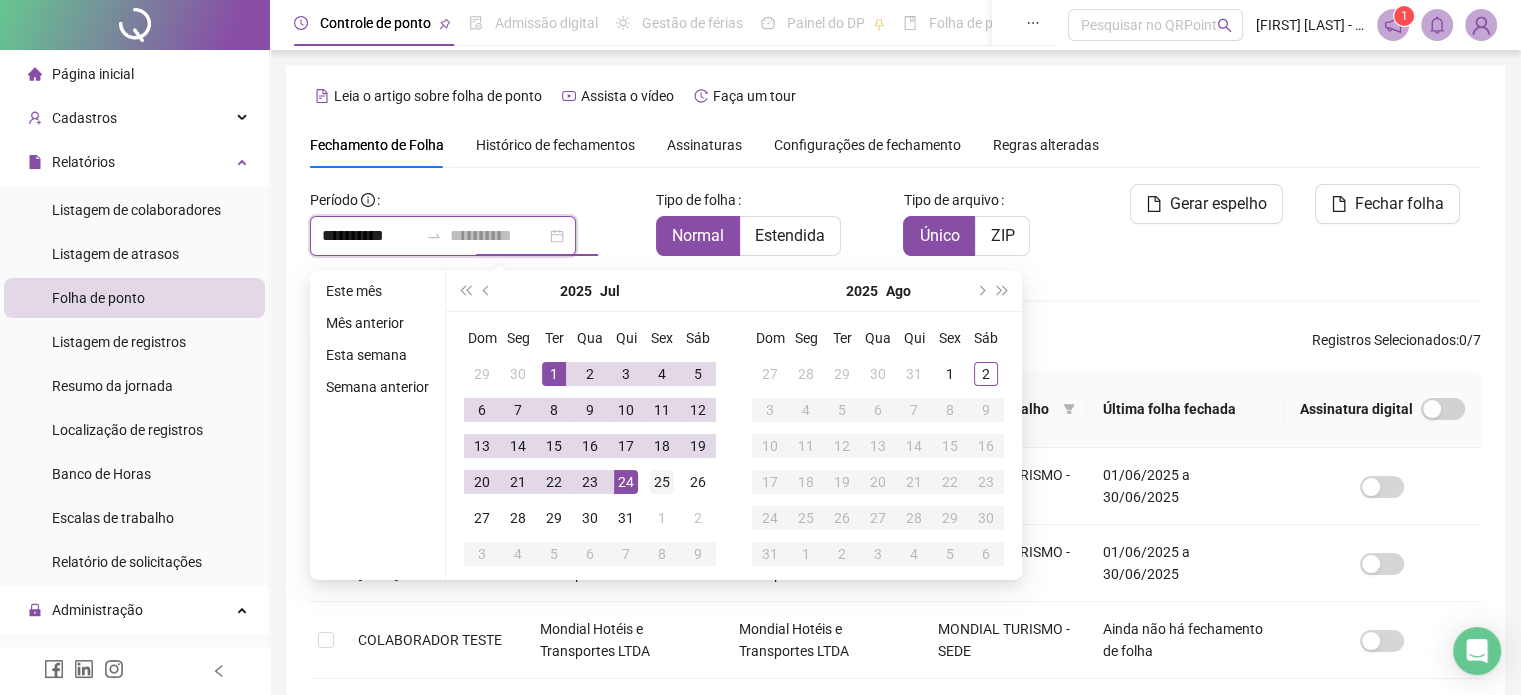 type on "**********" 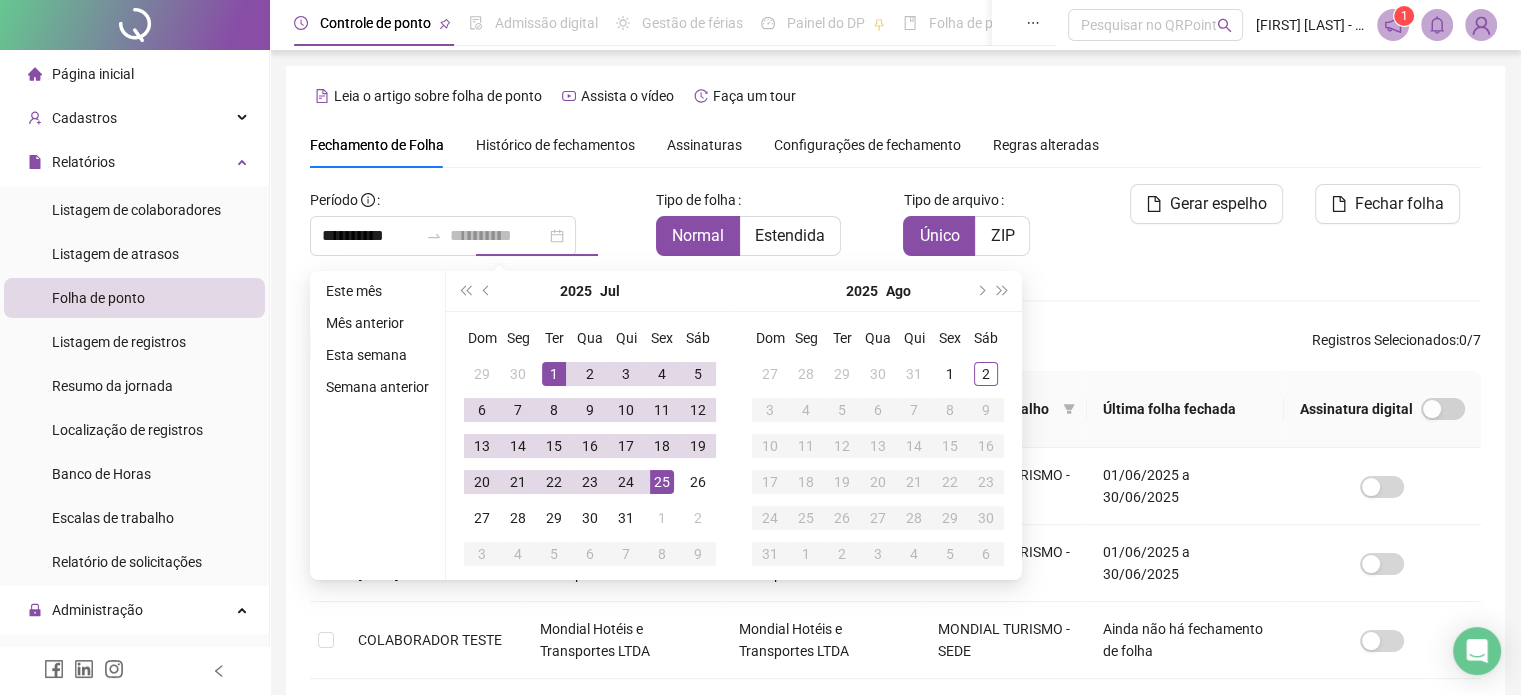 click on "25" at bounding box center [662, 482] 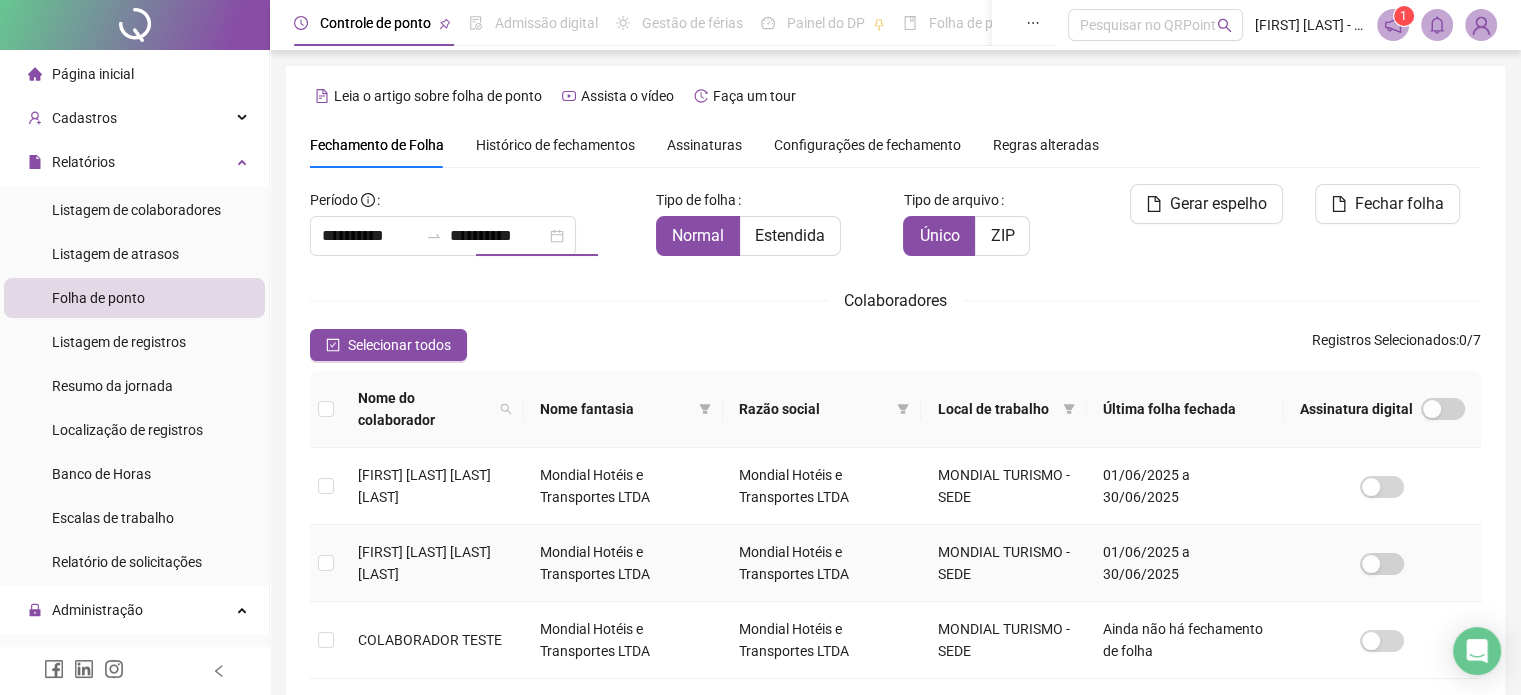 scroll, scrollTop: 51, scrollLeft: 0, axis: vertical 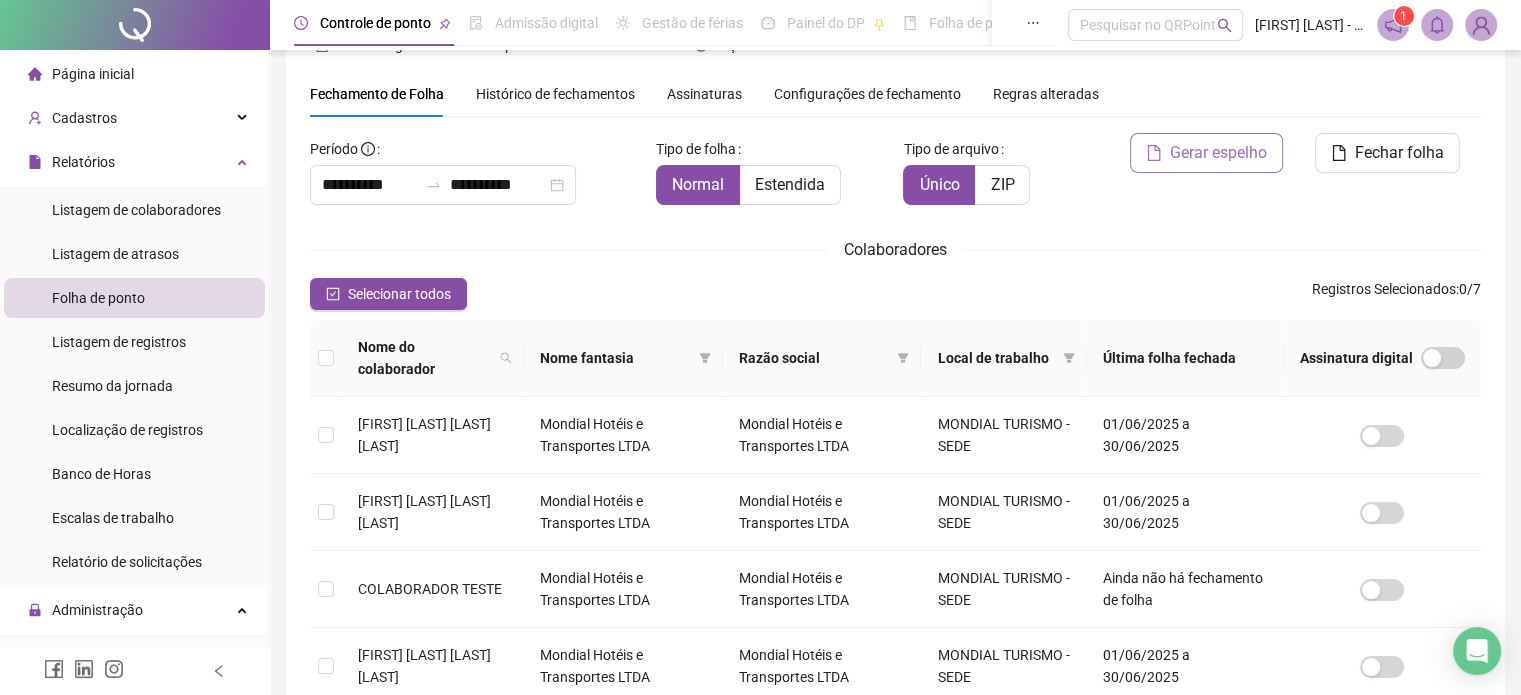 click on "Gerar espelho" at bounding box center [1218, 153] 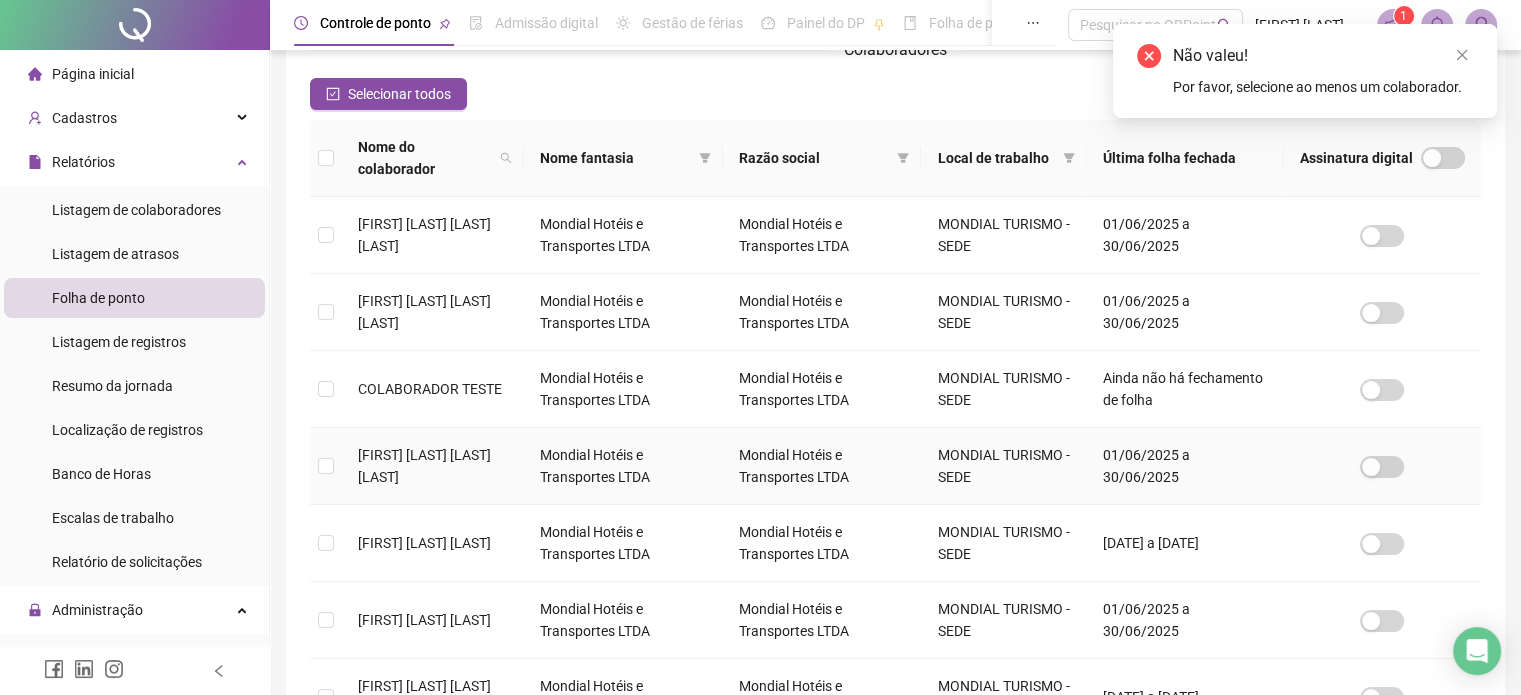 scroll, scrollTop: 51, scrollLeft: 0, axis: vertical 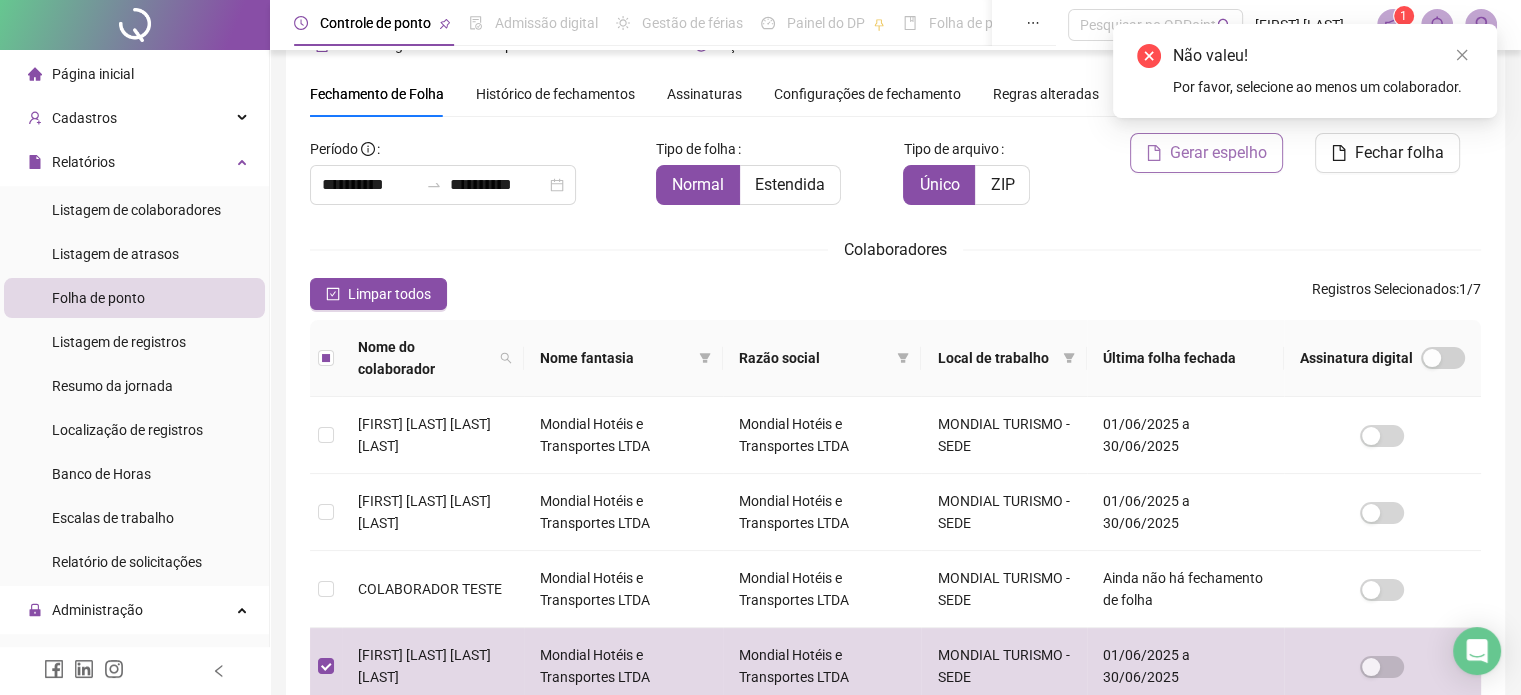 click on "Gerar espelho" at bounding box center [1218, 153] 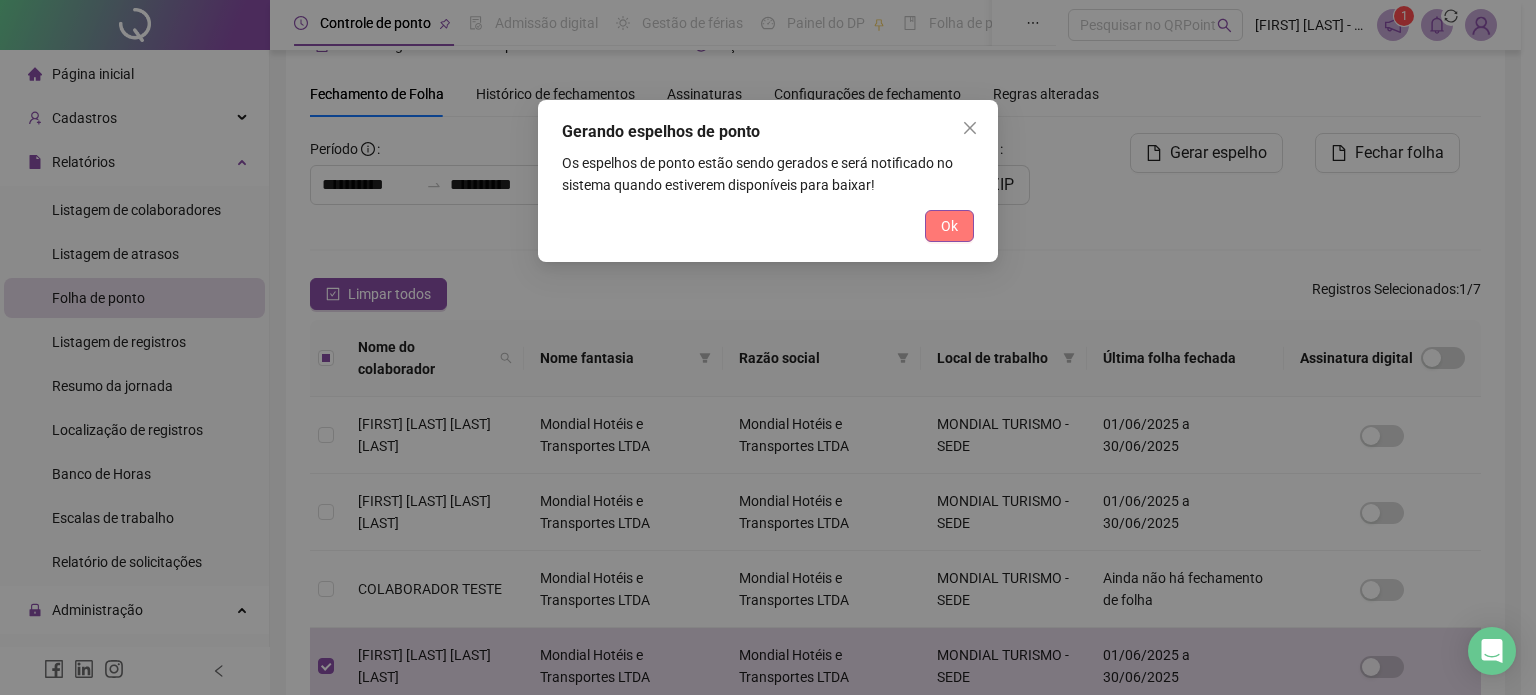 click on "Ok" at bounding box center (949, 226) 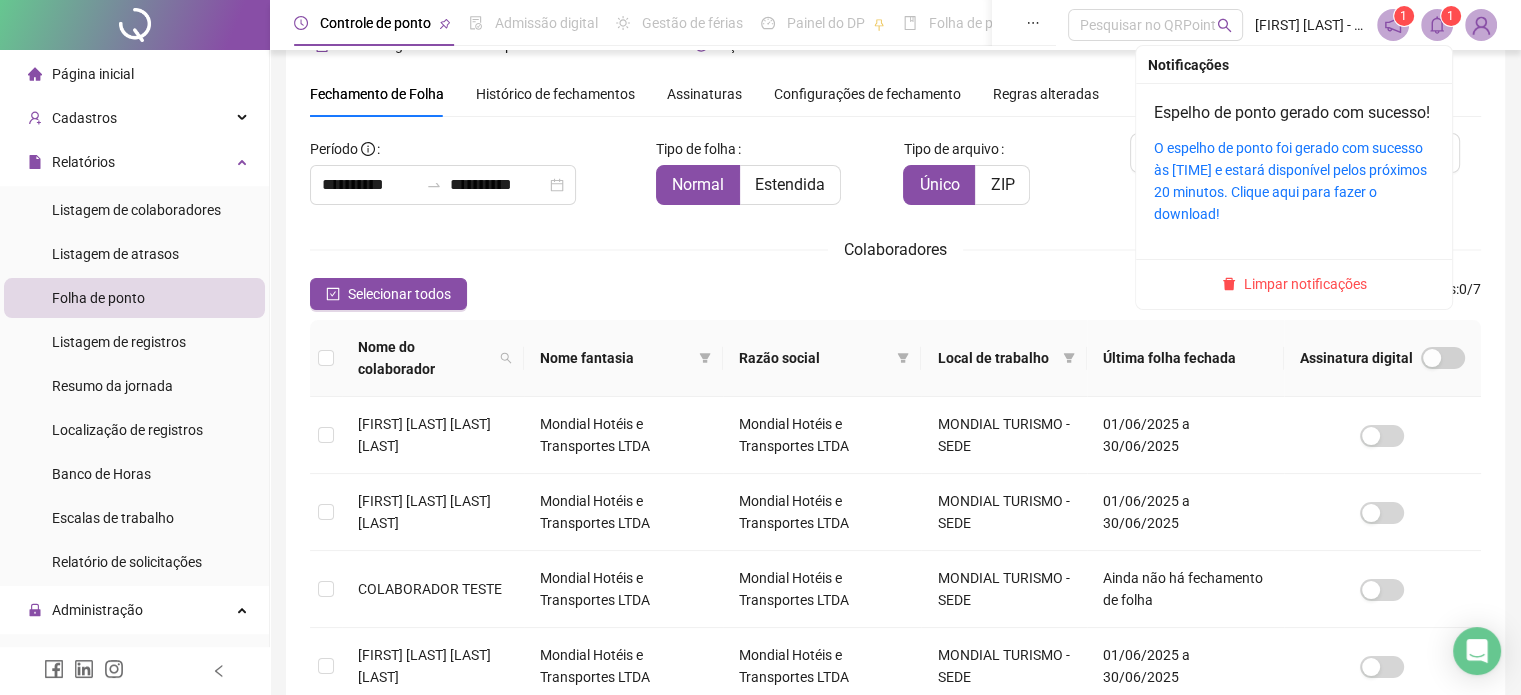 click at bounding box center (1437, 25) 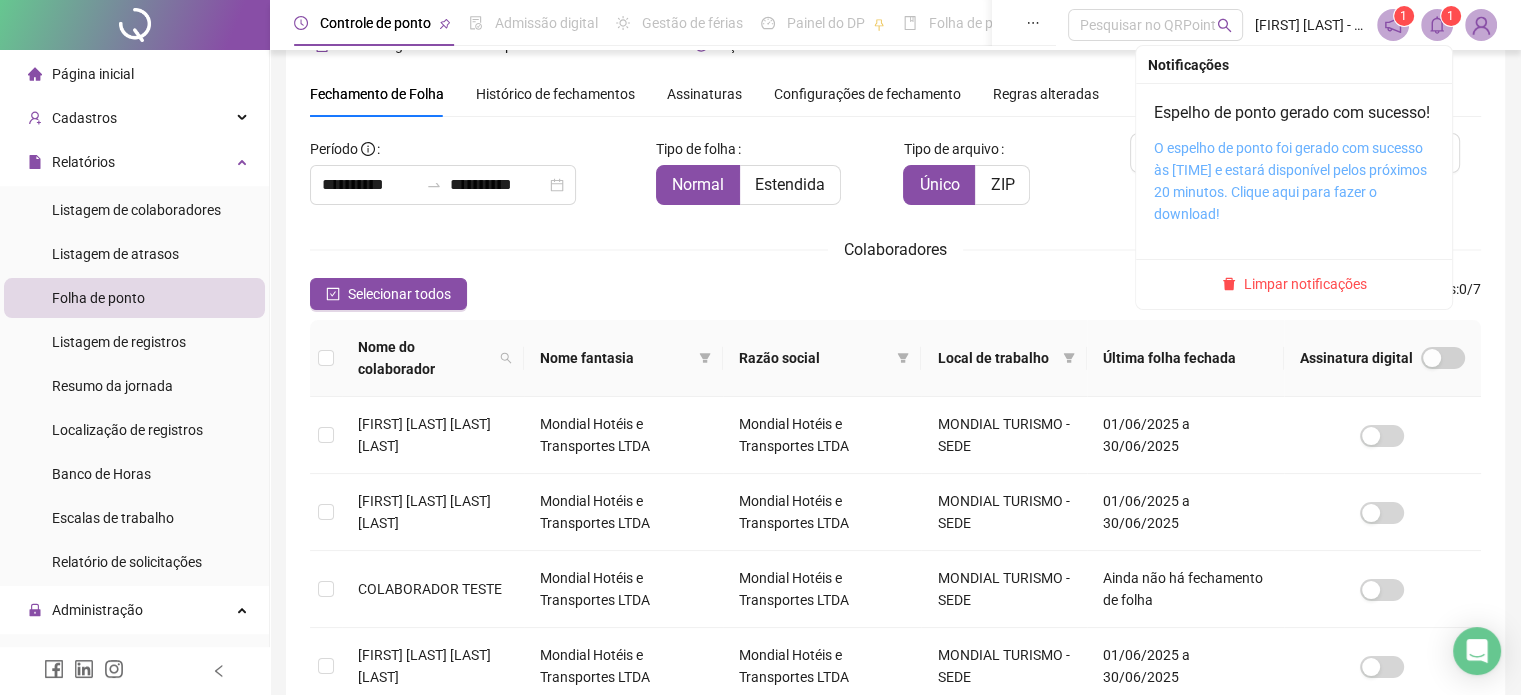 click on "O espelho de ponto foi gerado com sucesso às 15:39:48 e estará disponível pelos próximos 20 minutos.
Clique aqui para fazer o download!" at bounding box center [1290, 181] 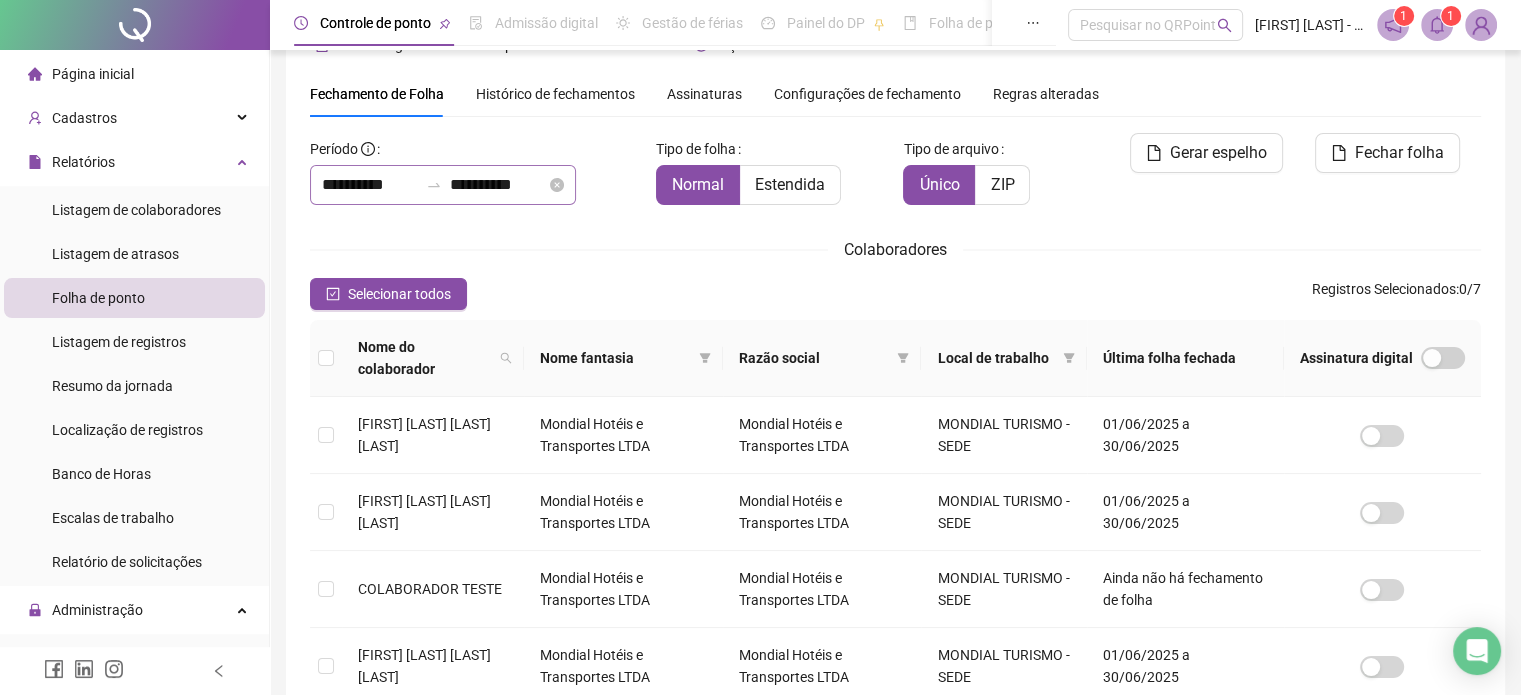 click on "**********" at bounding box center (443, 185) 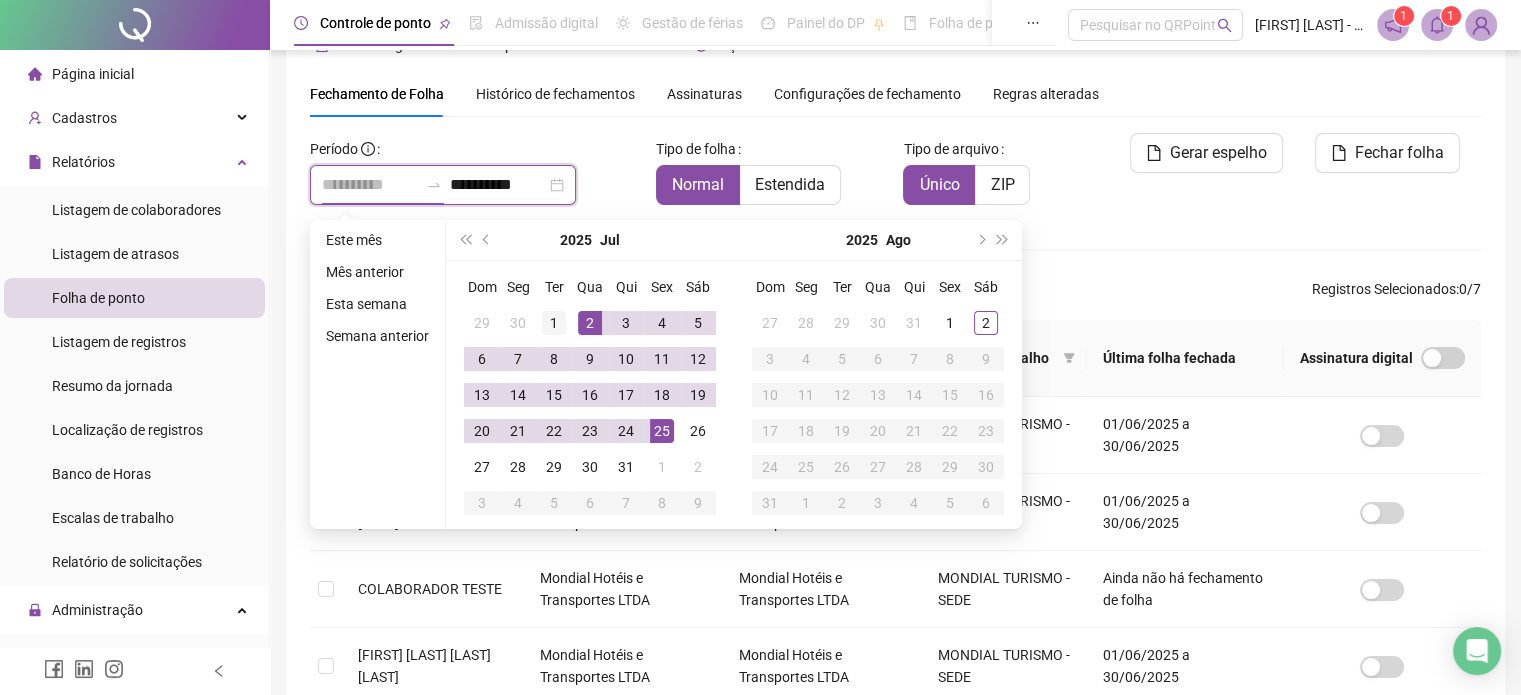 type on "**********" 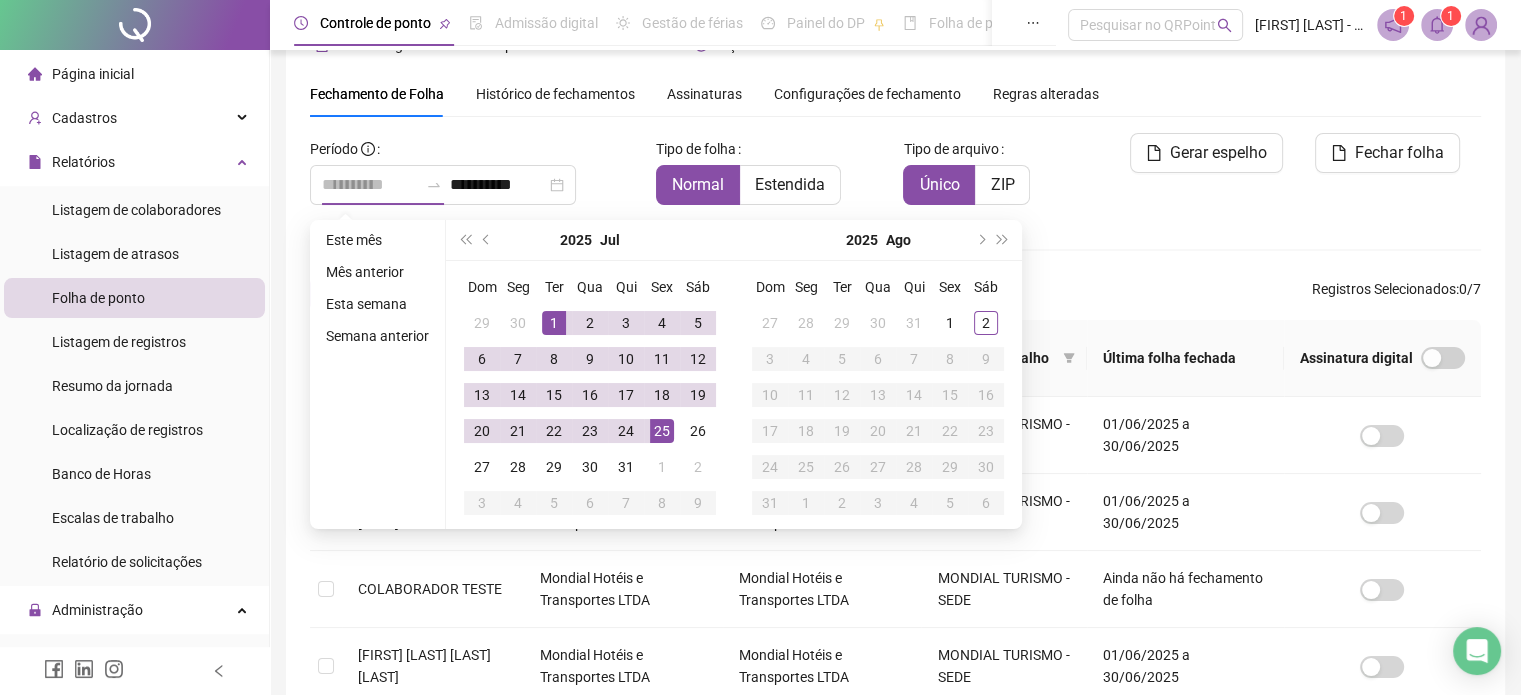 click on "1" at bounding box center (554, 323) 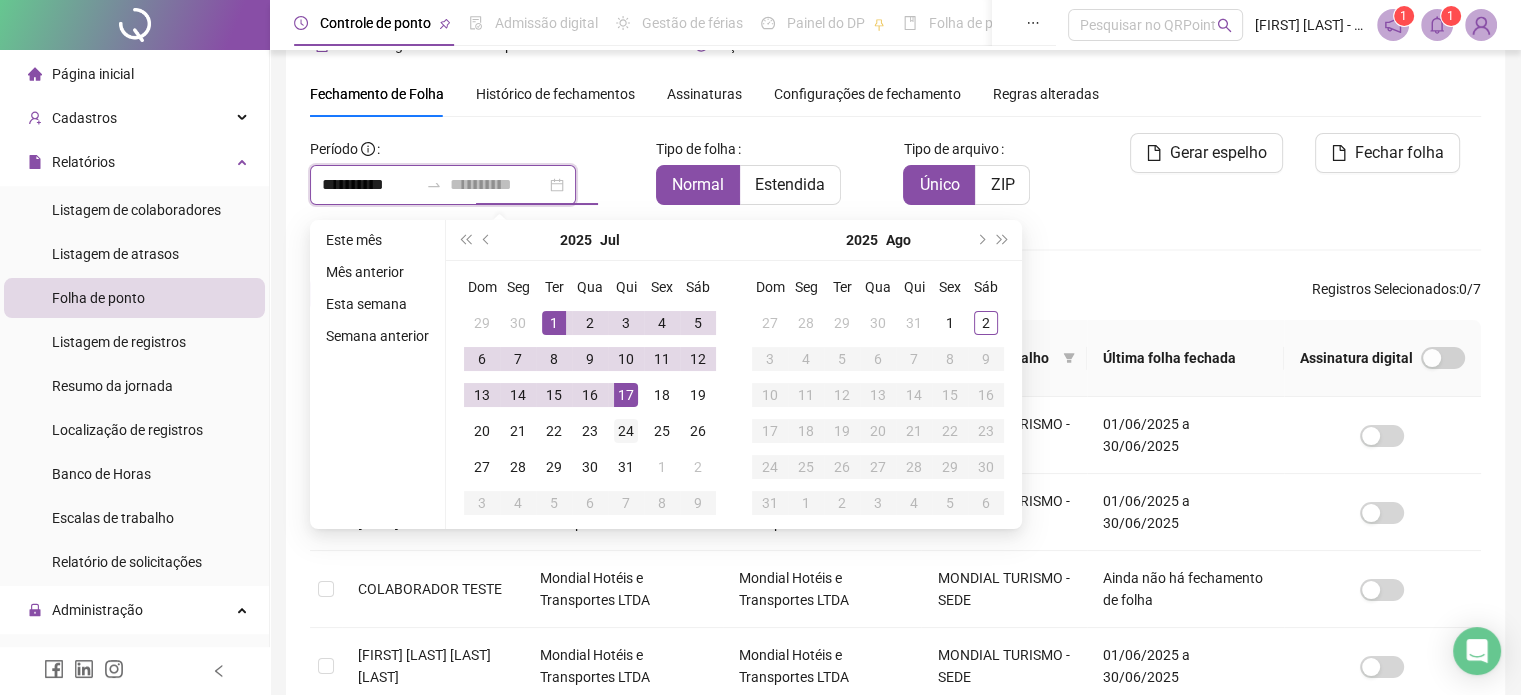 type on "**********" 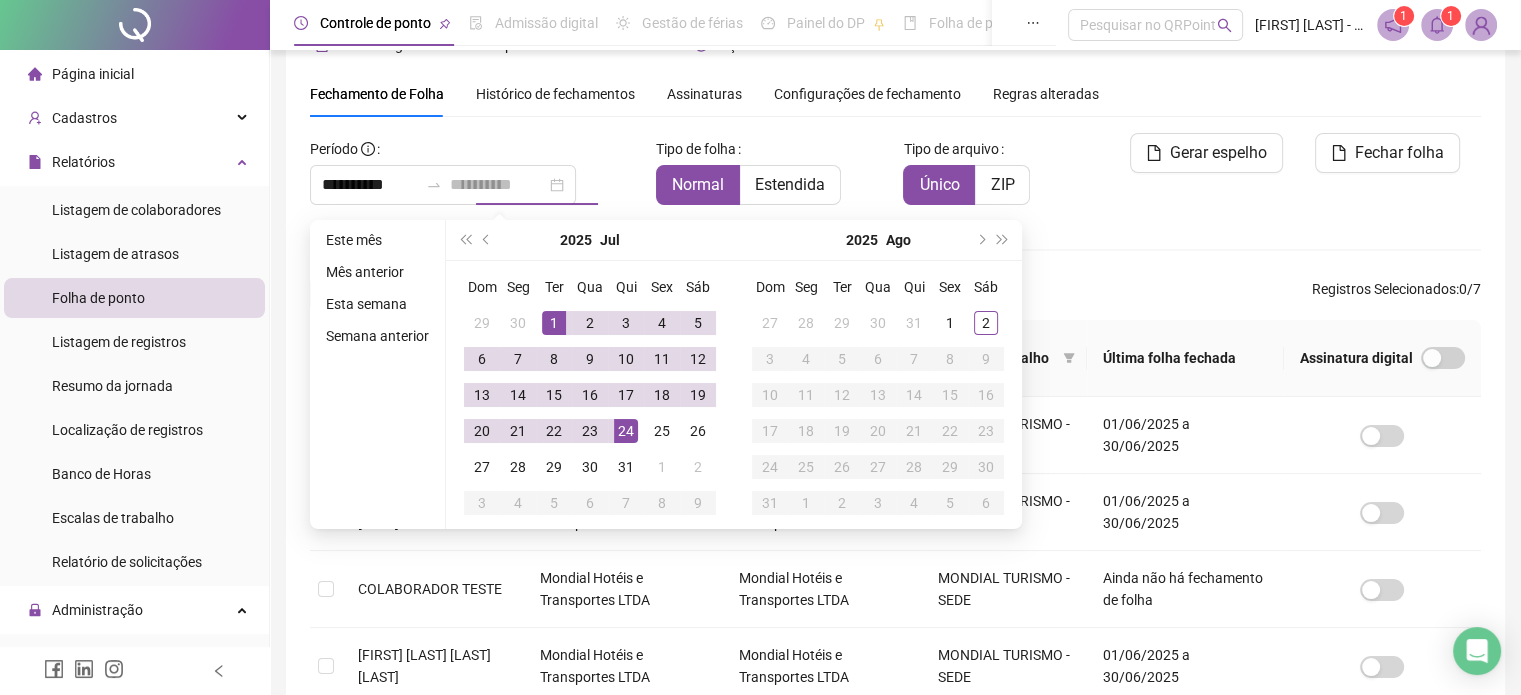 click on "24" at bounding box center [626, 431] 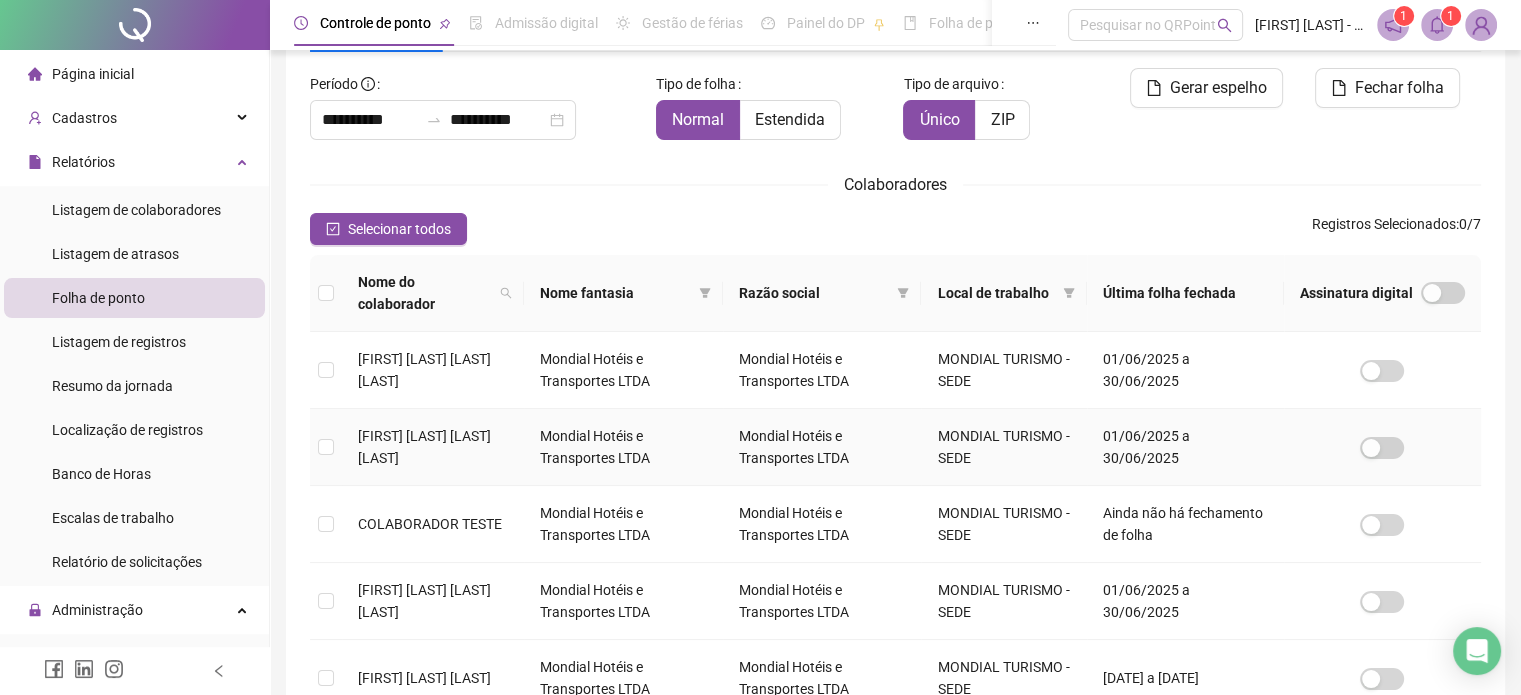 scroll, scrollTop: 151, scrollLeft: 0, axis: vertical 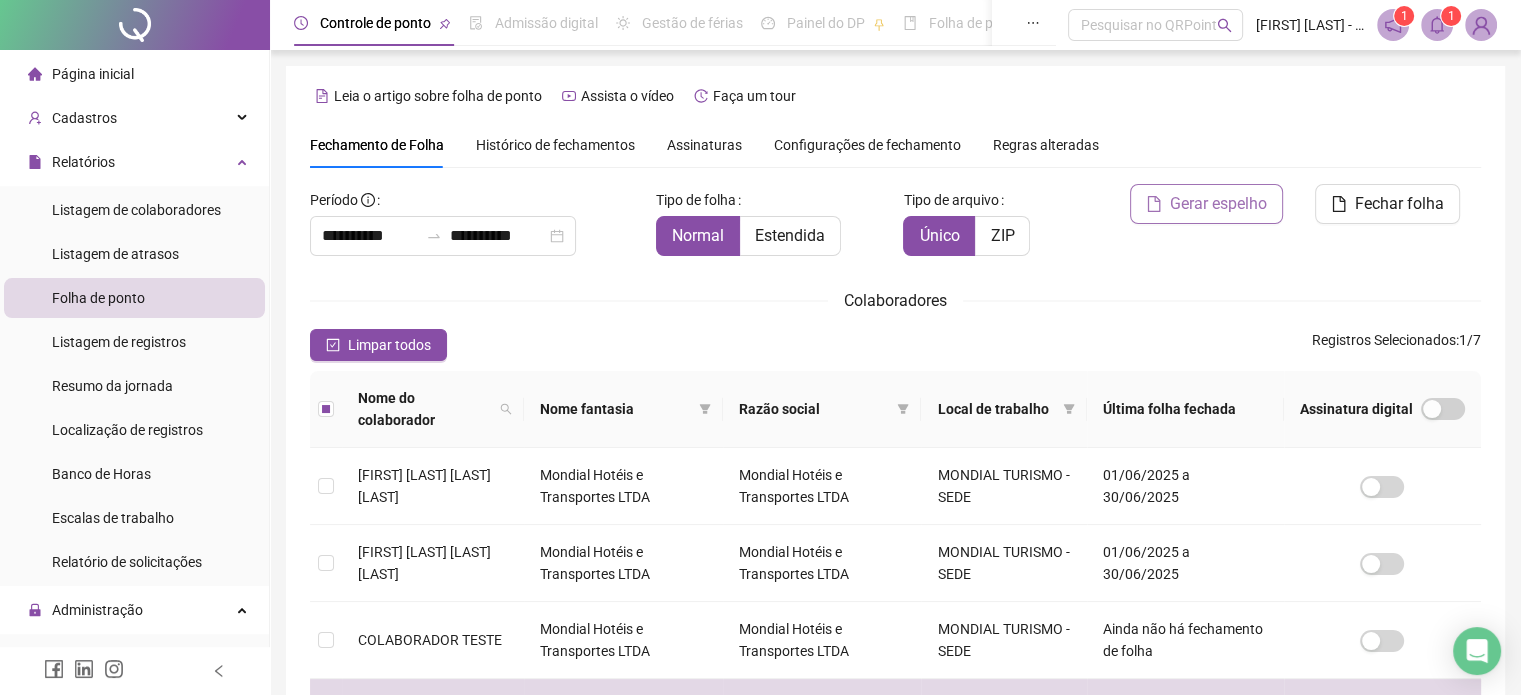 click on "Gerar espelho" at bounding box center [1218, 204] 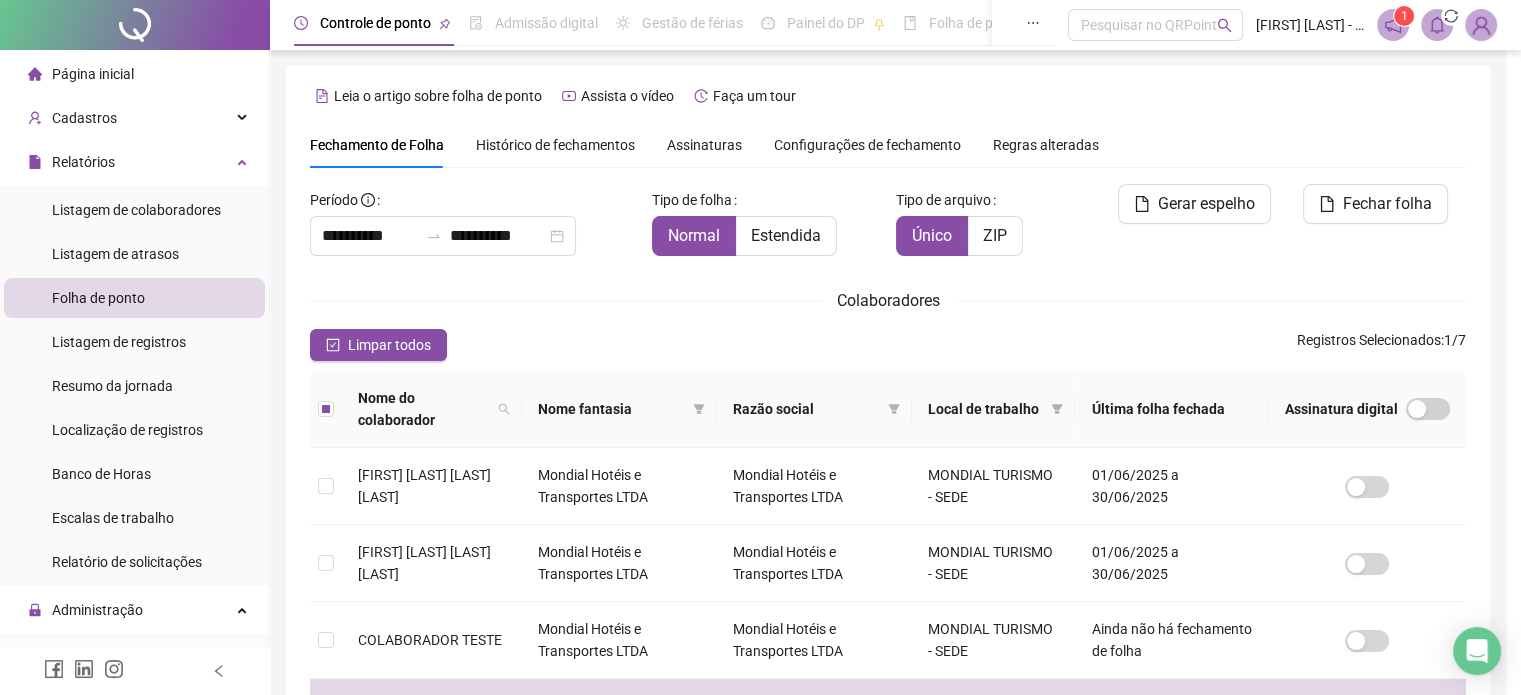 scroll, scrollTop: 51, scrollLeft: 0, axis: vertical 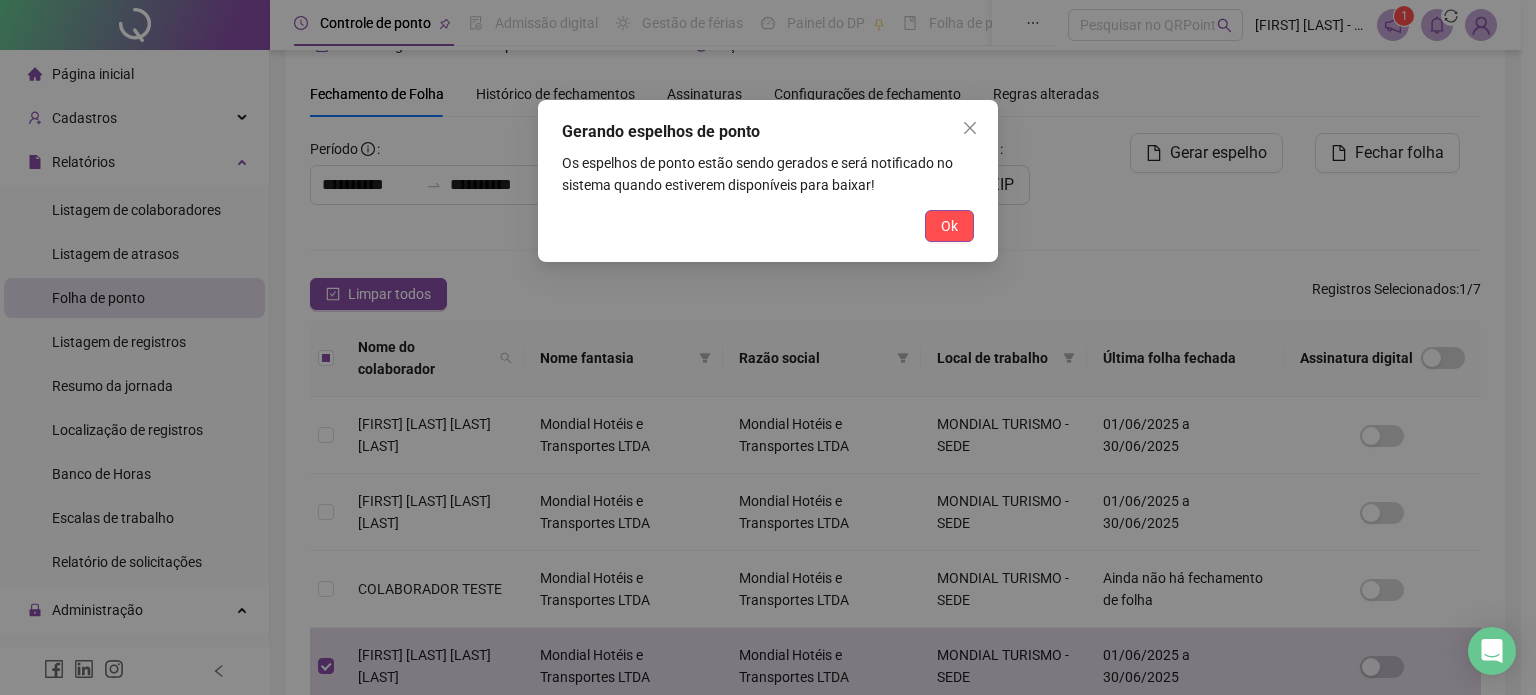 click on "Ok" at bounding box center (949, 226) 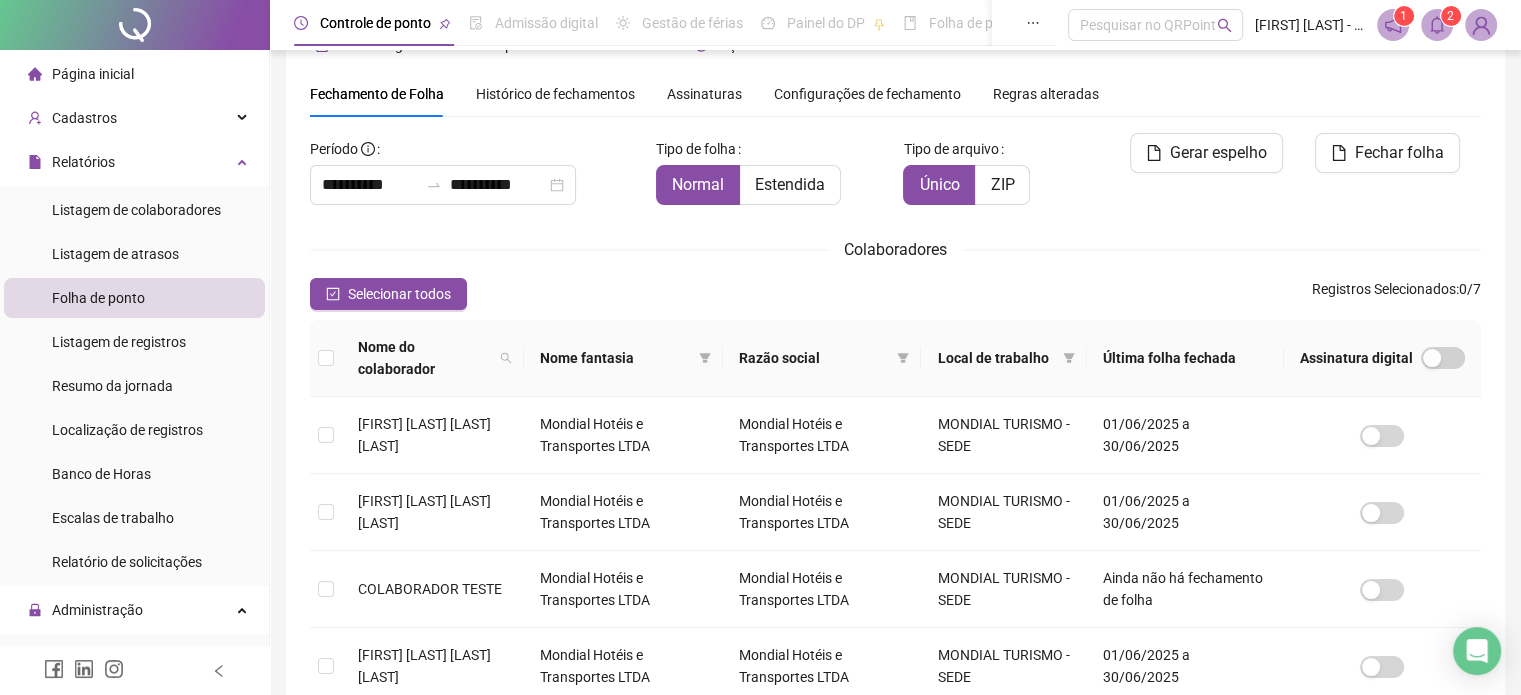 click 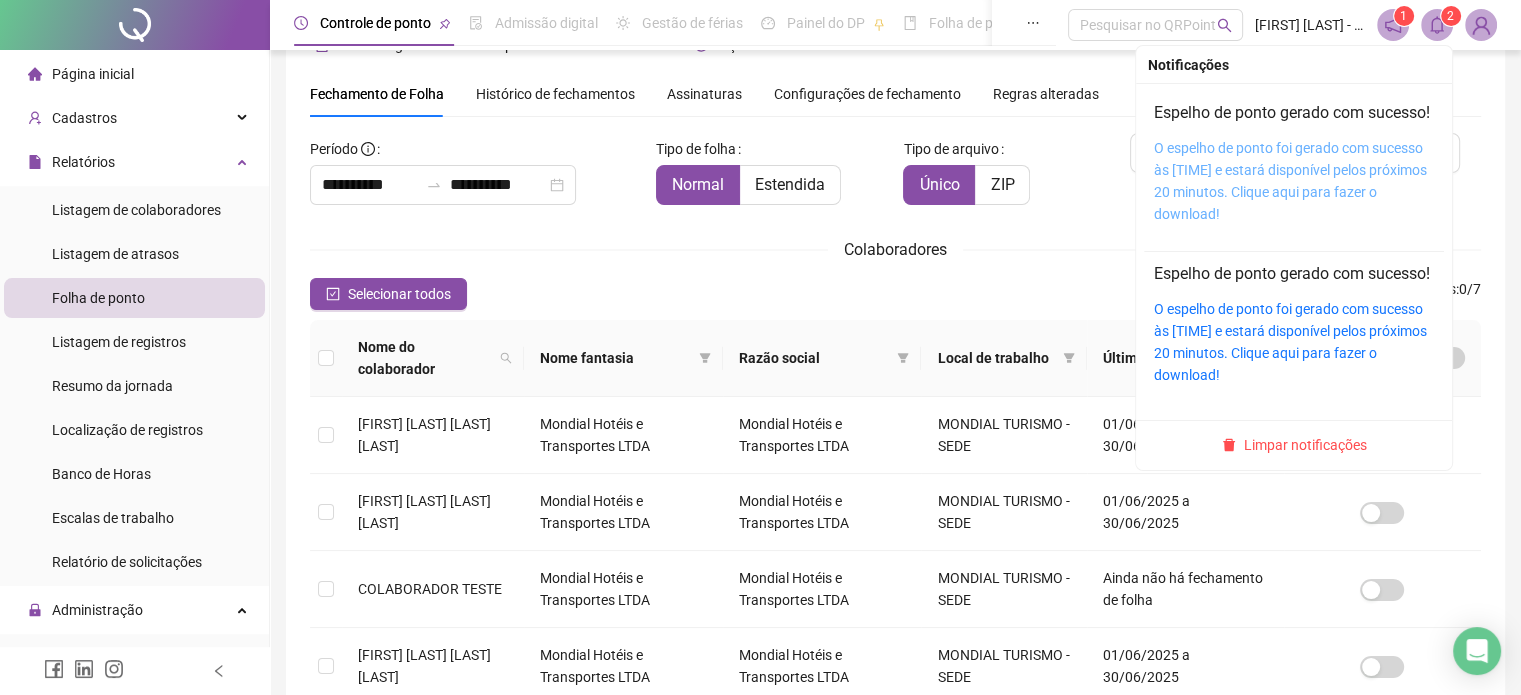 click on "O espelho de ponto foi gerado com sucesso às 15:40:25 e estará disponível pelos próximos 20 minutos.
Clique aqui para fazer o download!" at bounding box center [1290, 181] 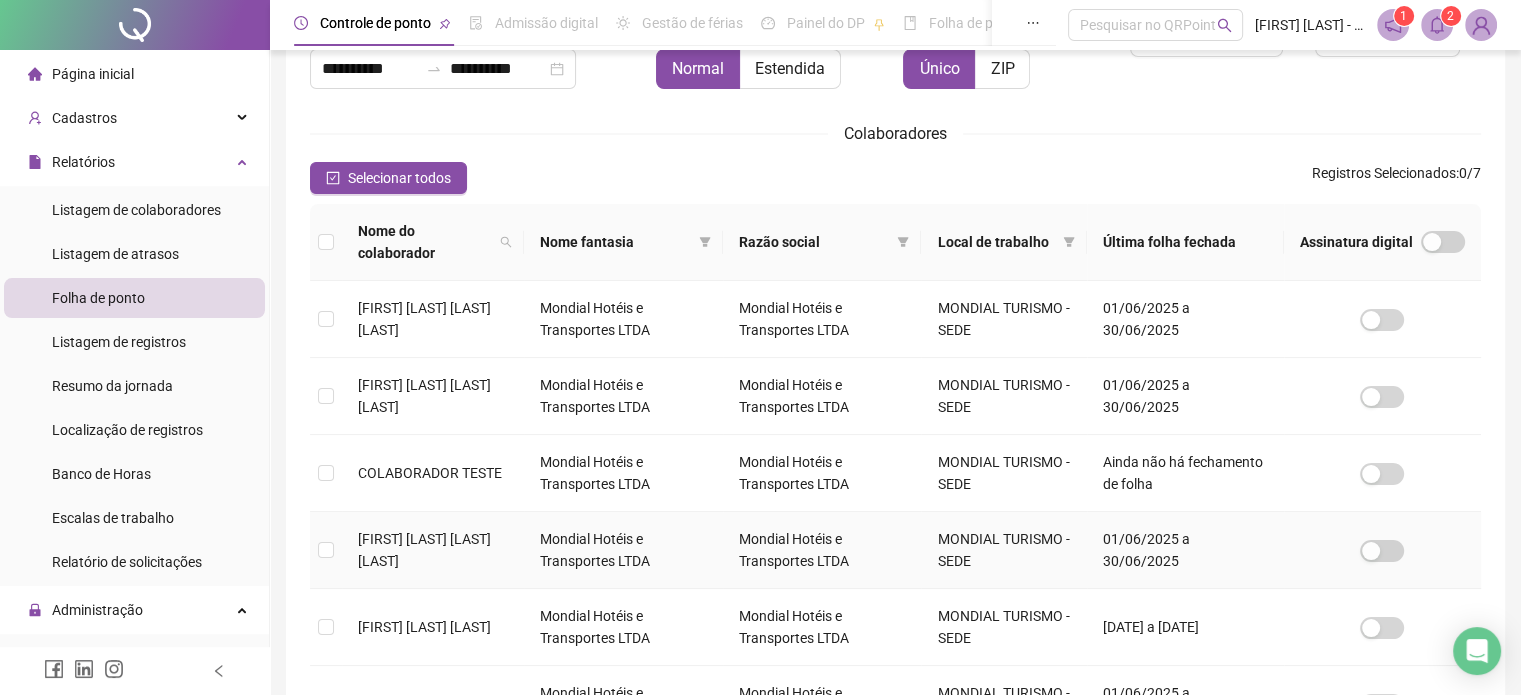 scroll, scrollTop: 251, scrollLeft: 0, axis: vertical 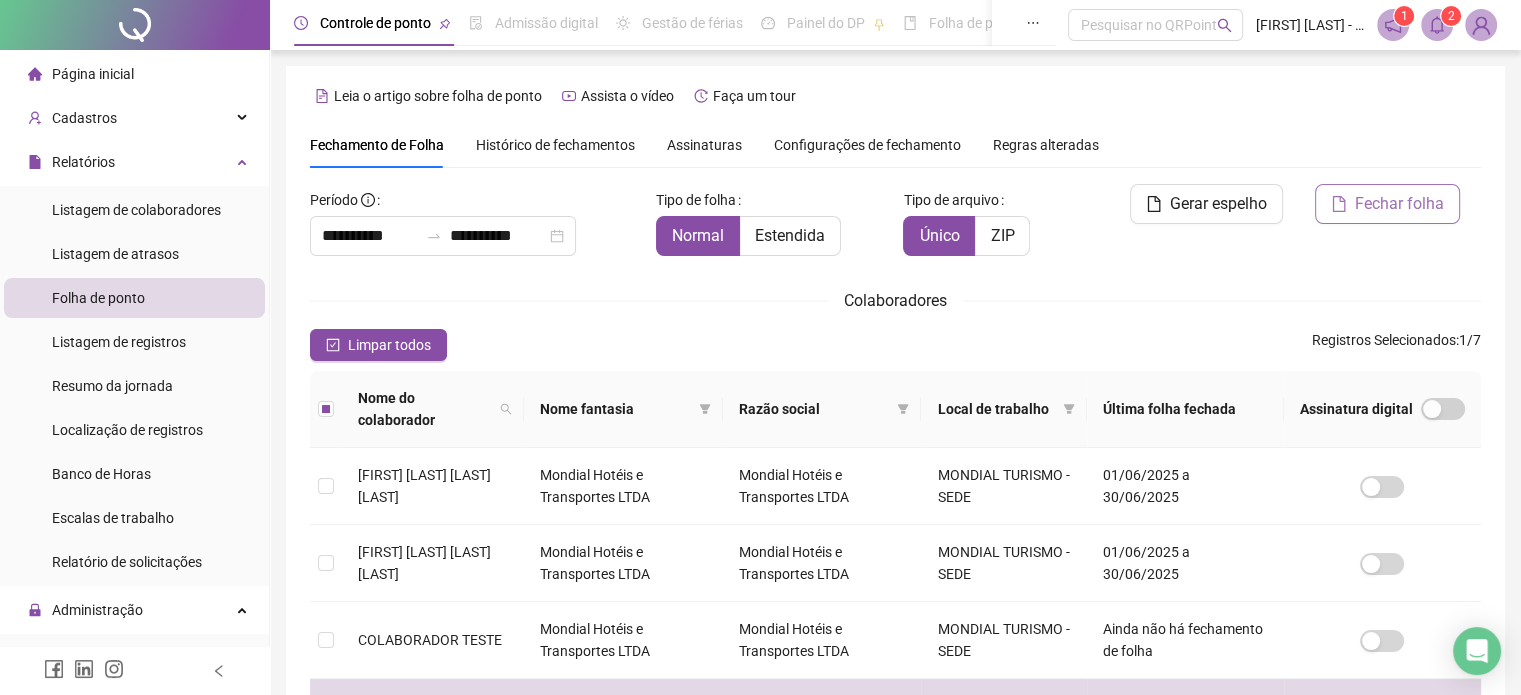 click on "Fechar folha" at bounding box center [1399, 204] 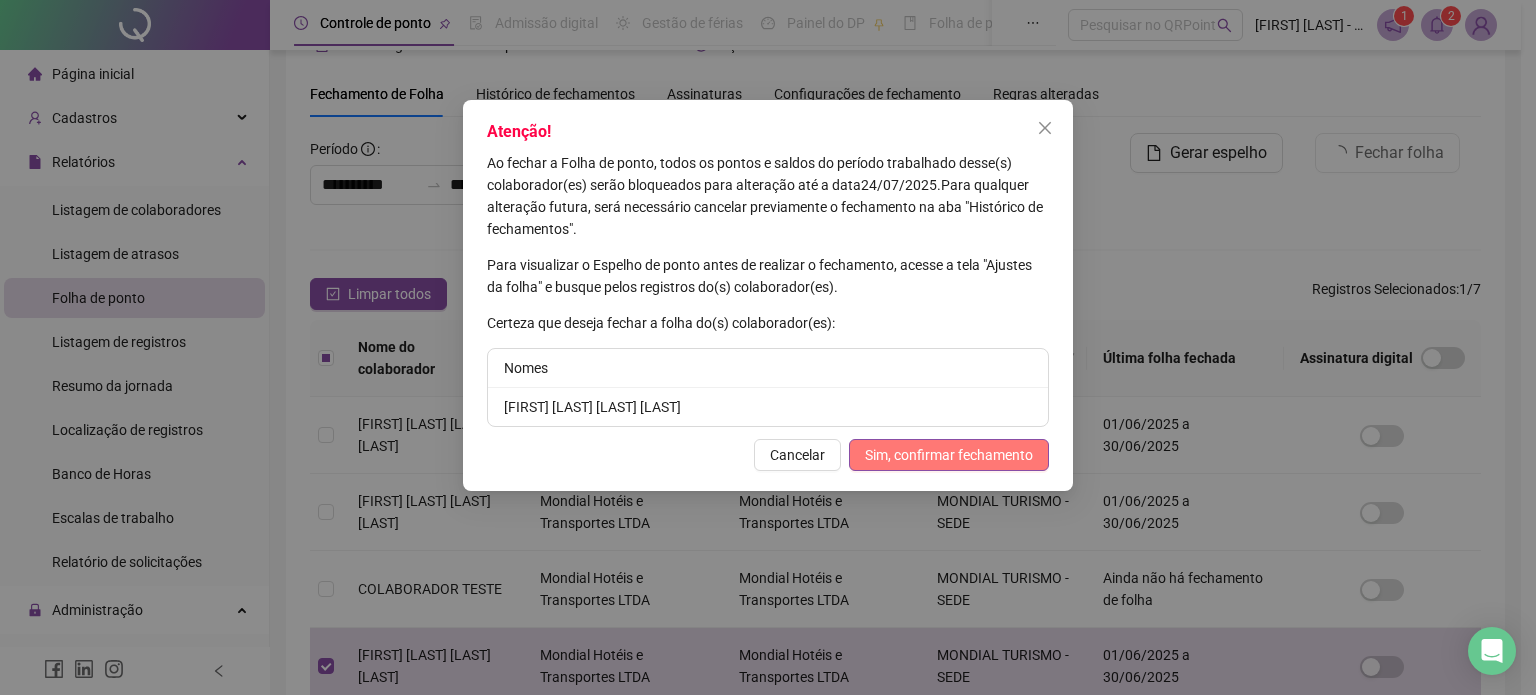 click on "Sim, confirmar fechamento" at bounding box center [949, 455] 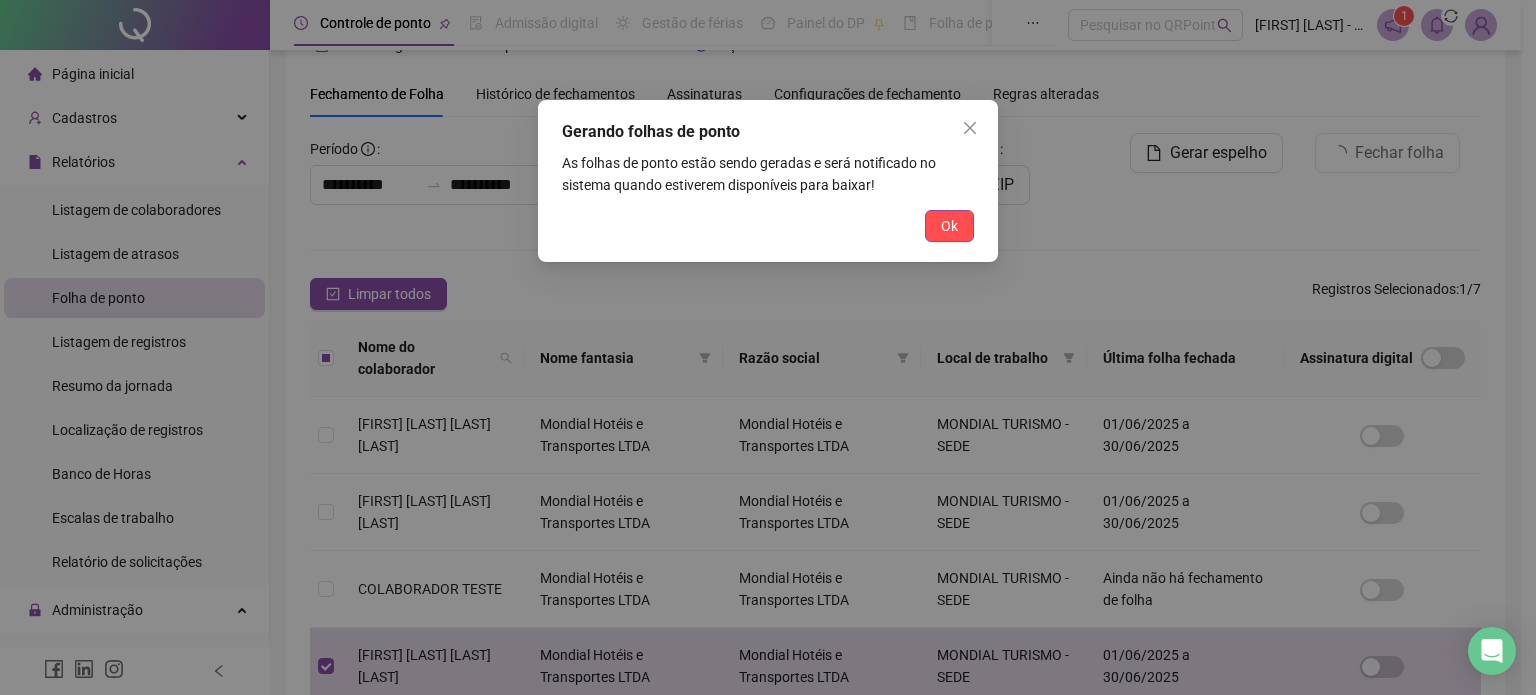 click on "Gerando folhas de ponto As folhas de ponto estão sendo geradas e será notificado no
sistema quando estiverem disponíveis para baixar! Ok" at bounding box center [768, 181] 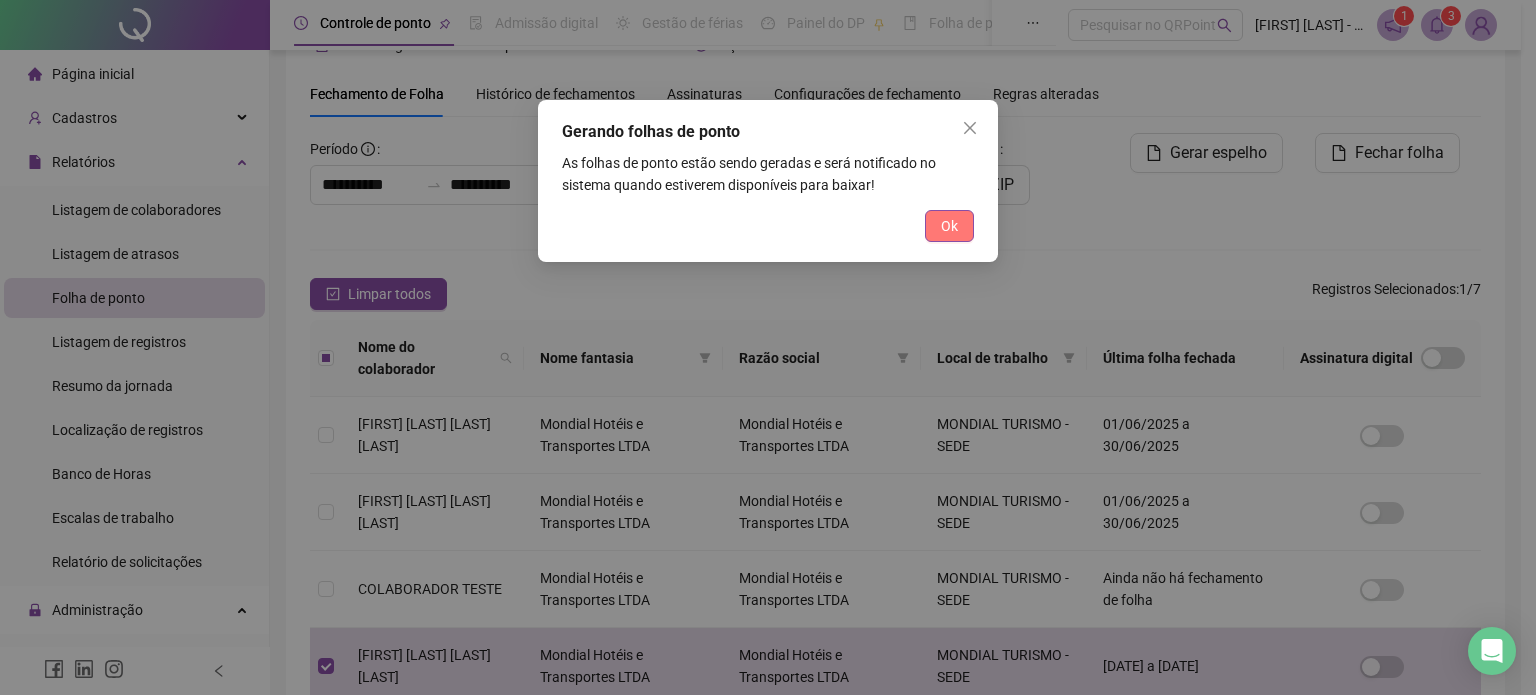 click on "Ok" at bounding box center (949, 226) 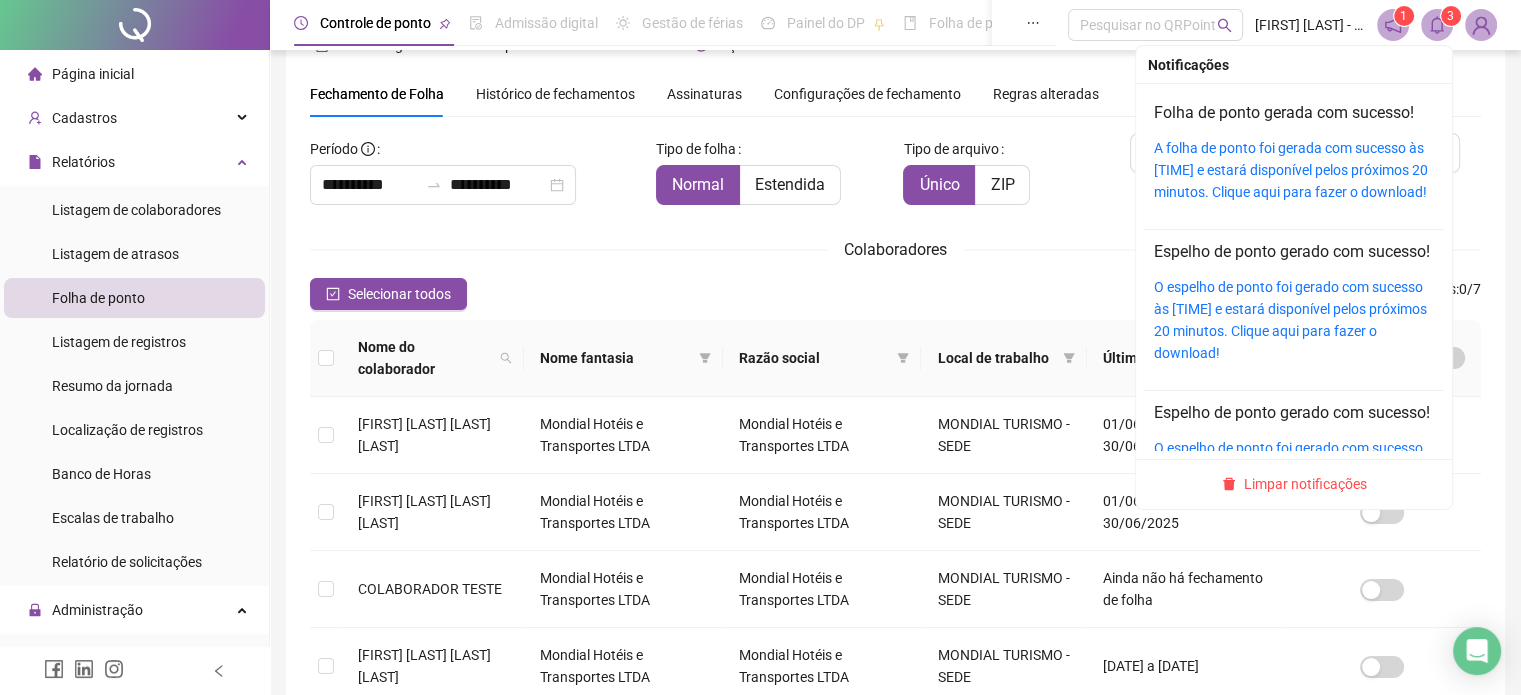 click 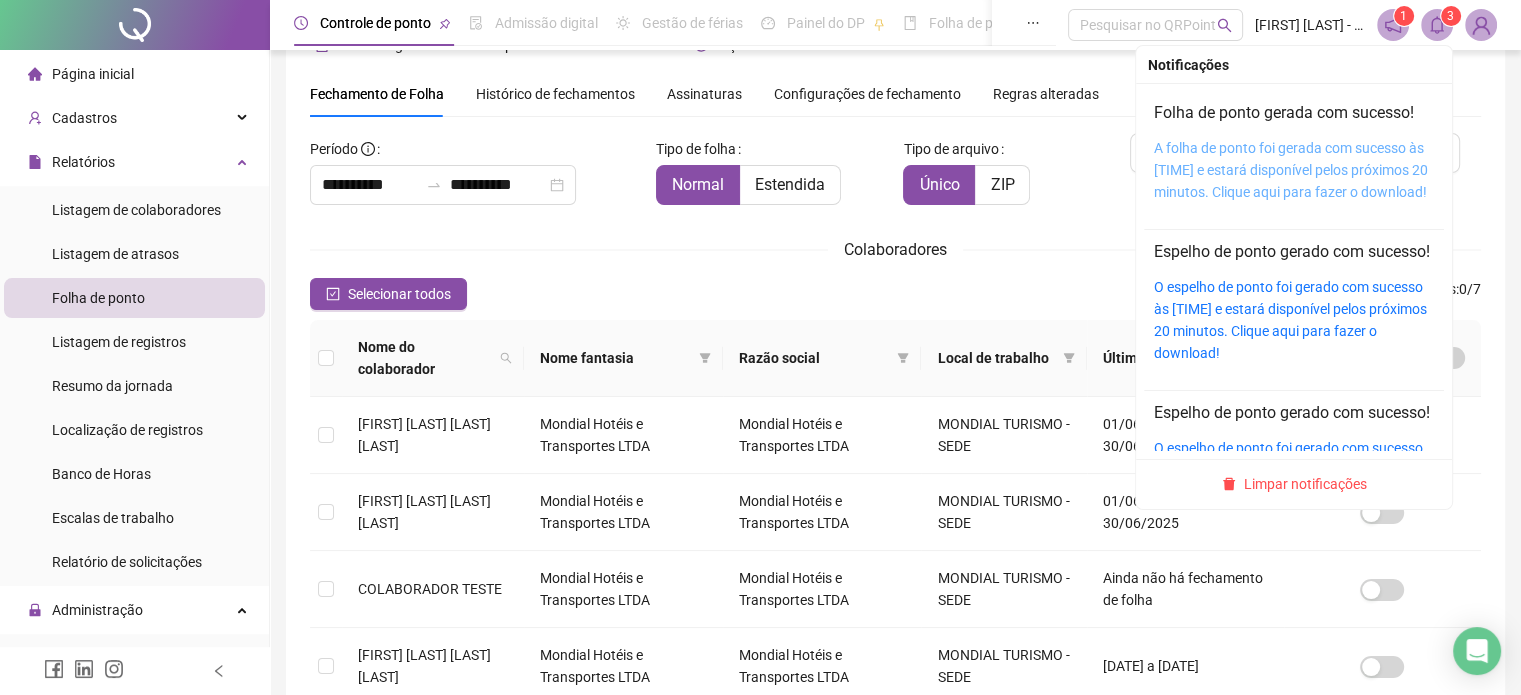 click on "A folha de ponto foi gerada com sucesso às 15:40:42 e estará disponível pelos próximos 20 minutos.
Clique aqui para fazer o download!" at bounding box center (1291, 170) 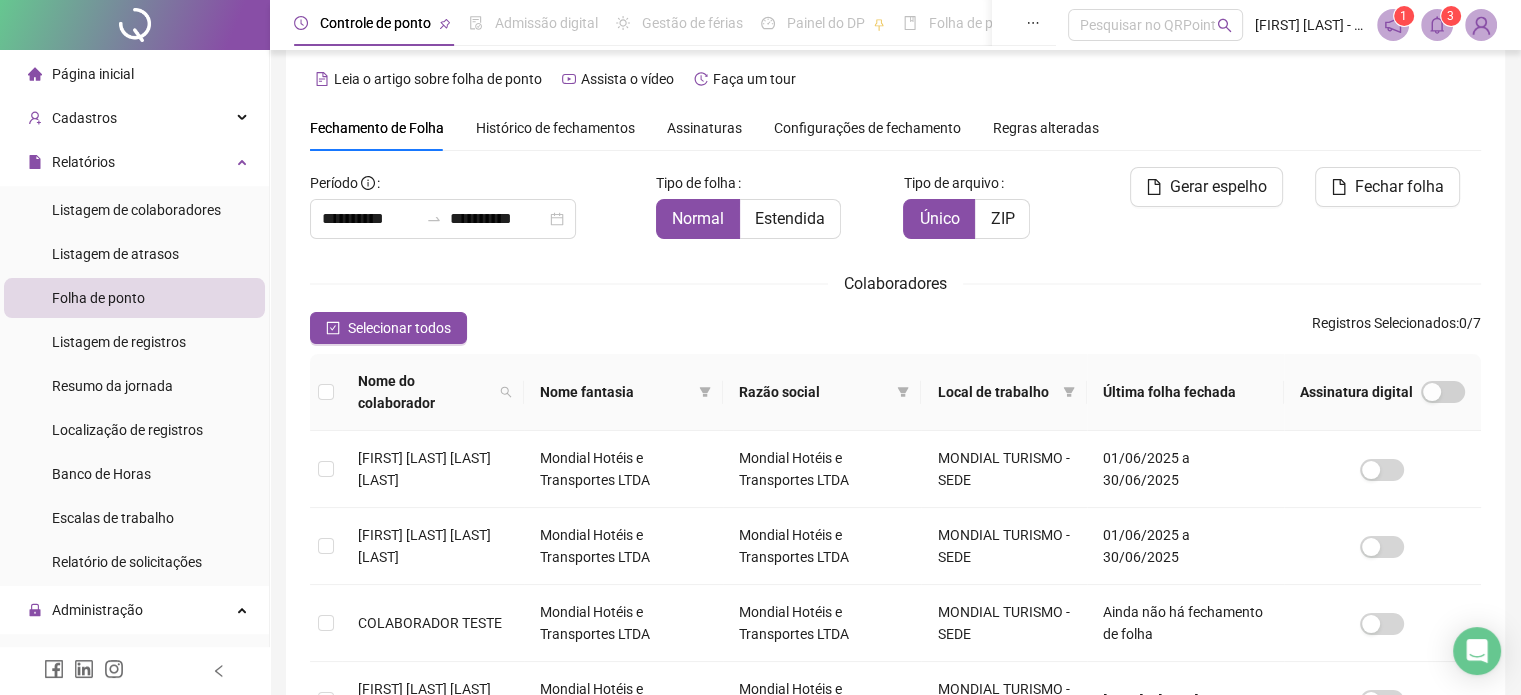 scroll, scrollTop: 0, scrollLeft: 0, axis: both 